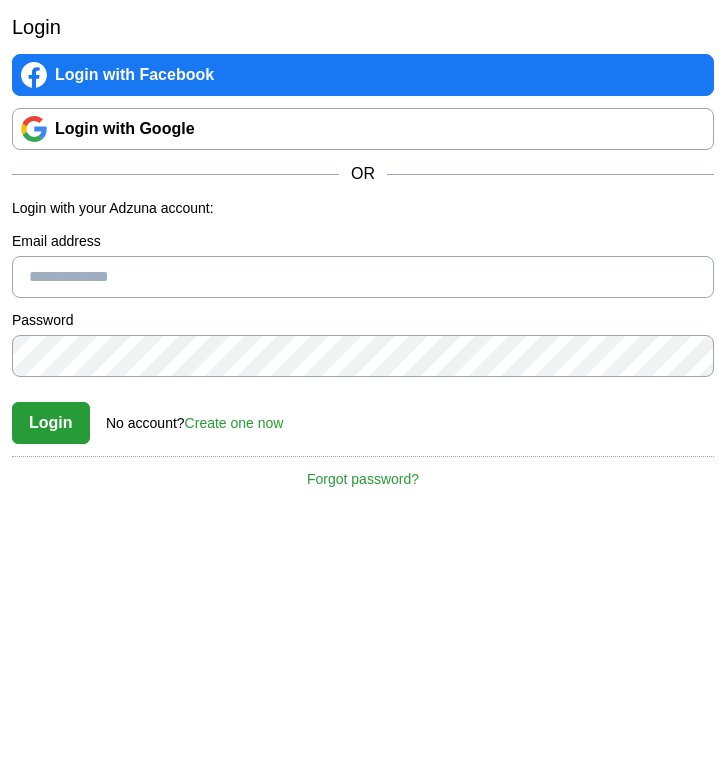 scroll, scrollTop: 0, scrollLeft: 0, axis: both 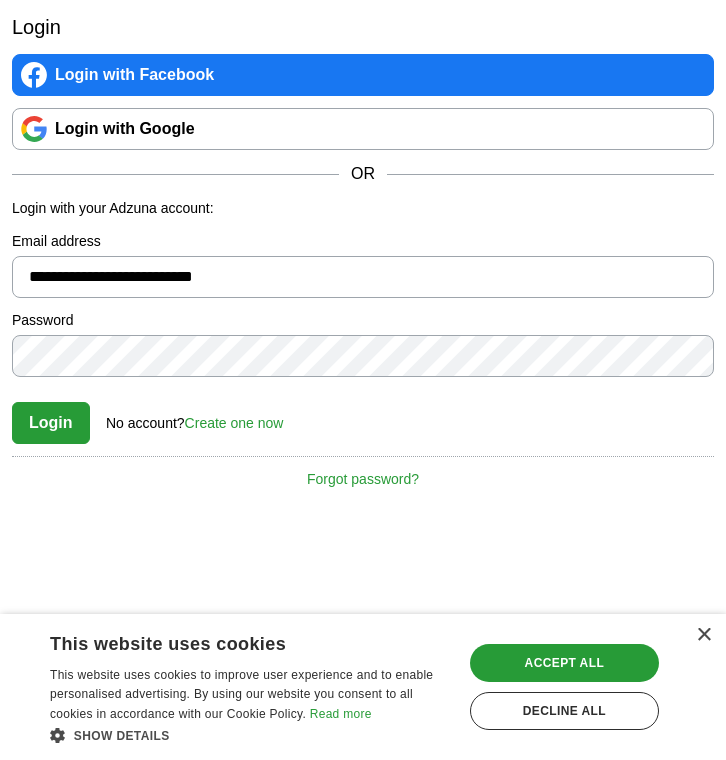 click on "Create one now" at bounding box center (234, 423) 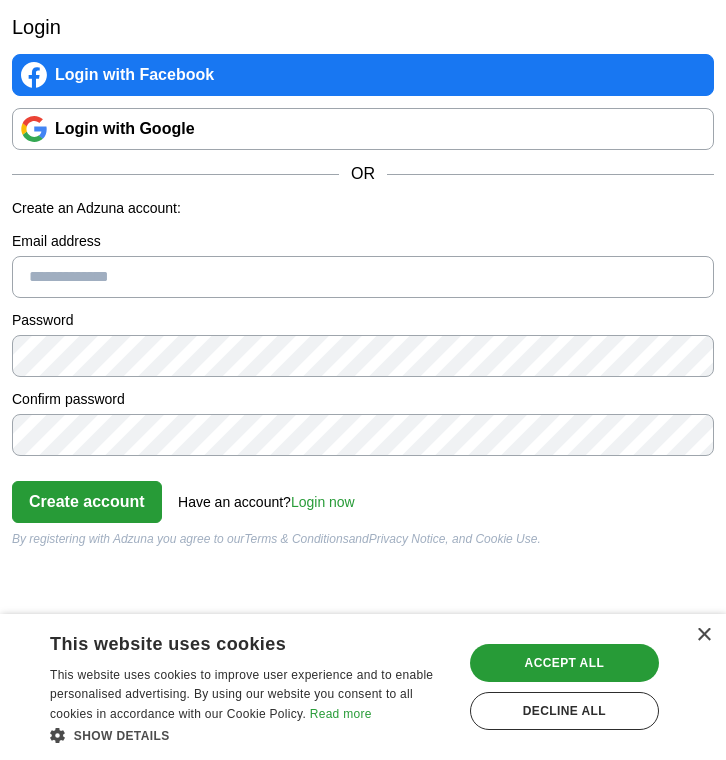 click on "Email address" at bounding box center [363, 277] 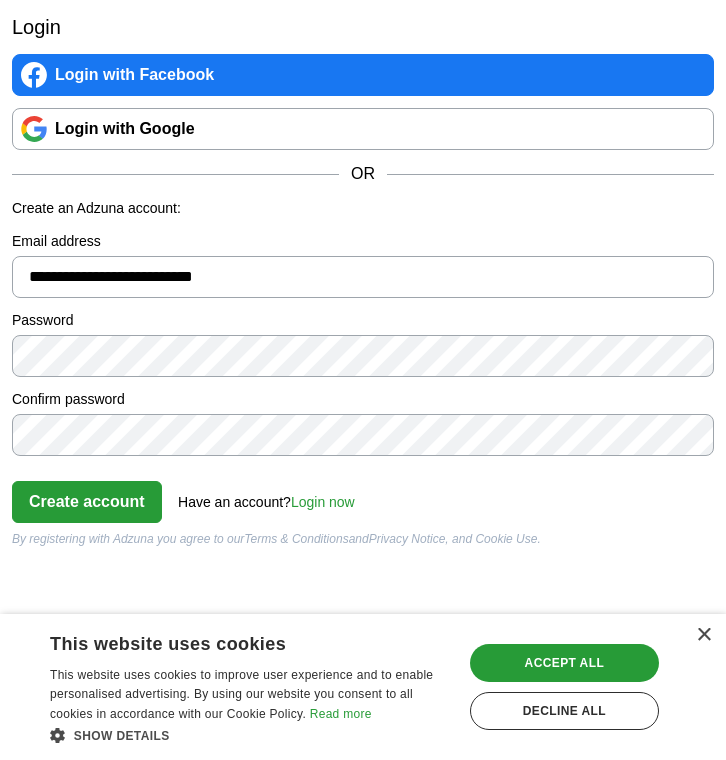 click on "**********" at bounding box center (363, 372) 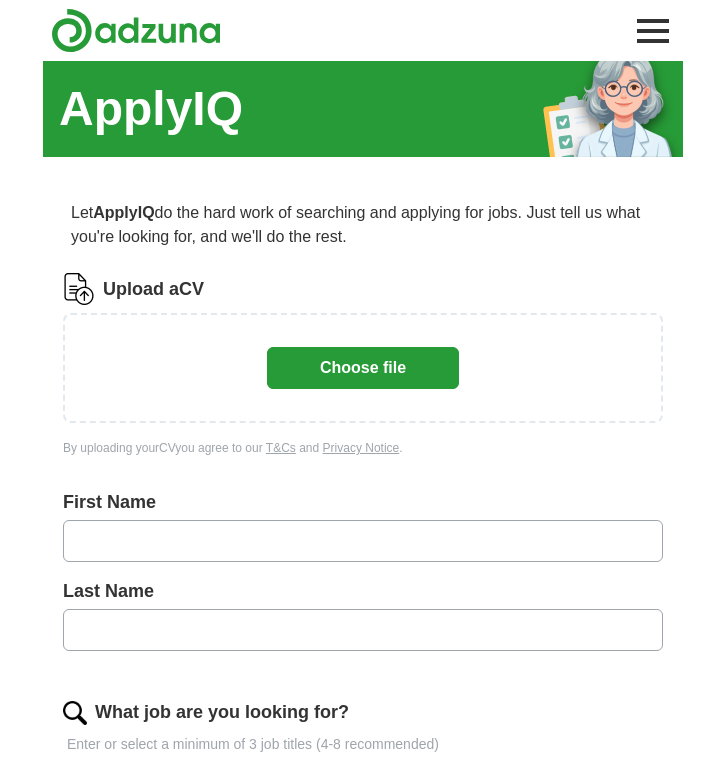 scroll, scrollTop: 0, scrollLeft: 0, axis: both 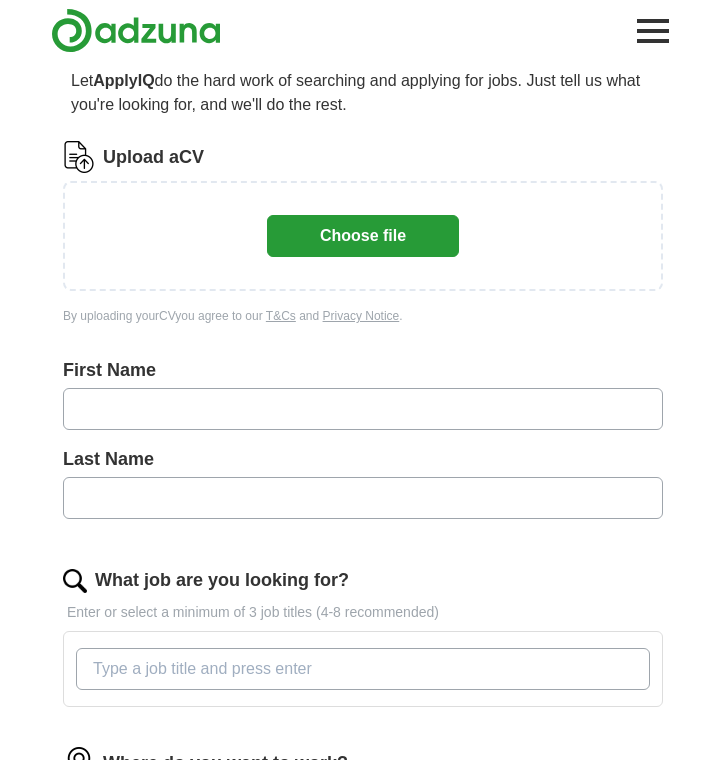 click on "Choose file" at bounding box center [363, 236] 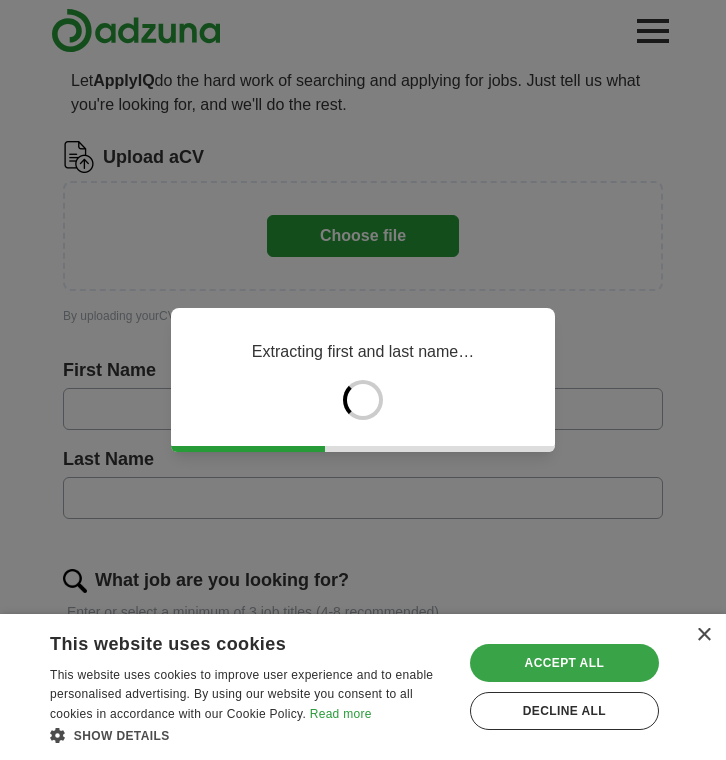 click on "Accept all" at bounding box center [564, 663] 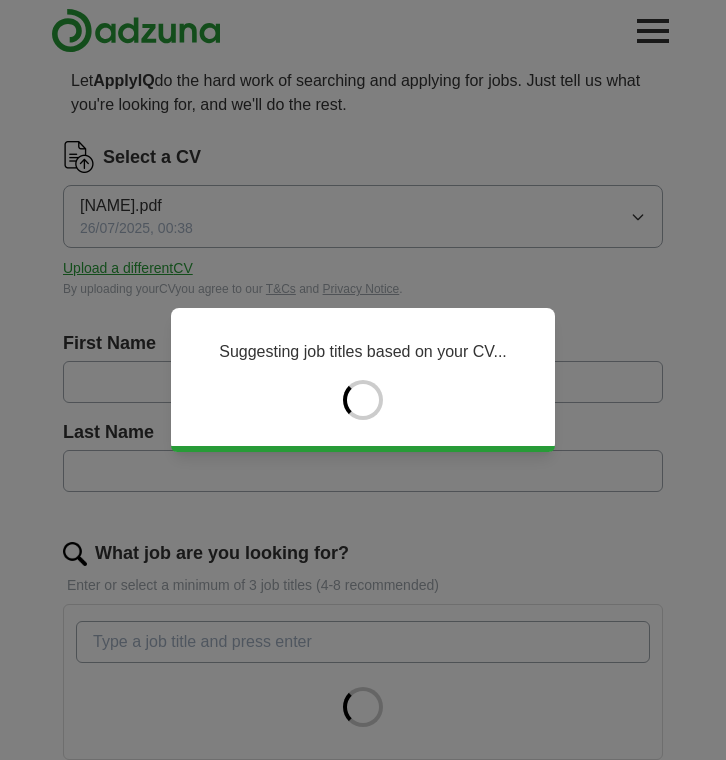 type on "*****" 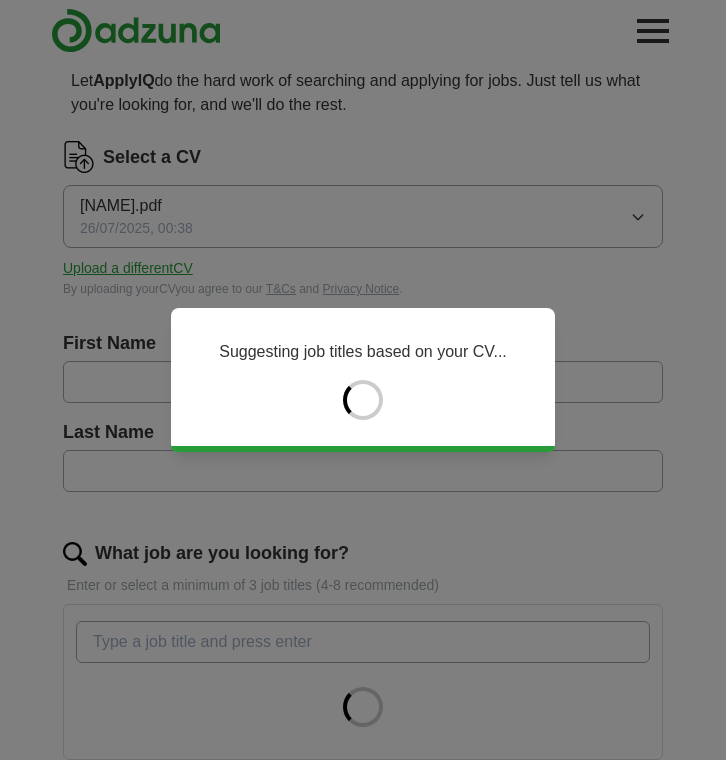 type on "*******" 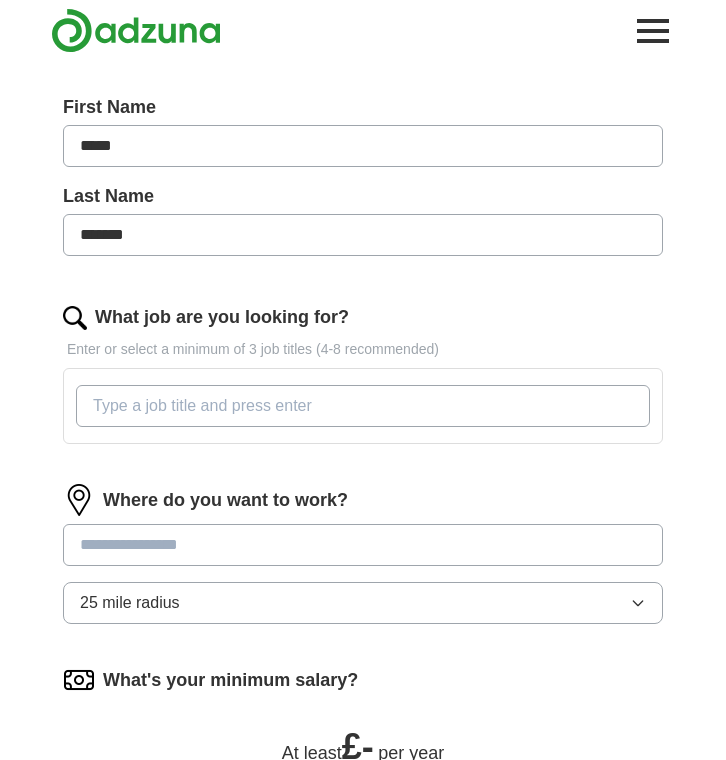 scroll, scrollTop: 444, scrollLeft: 0, axis: vertical 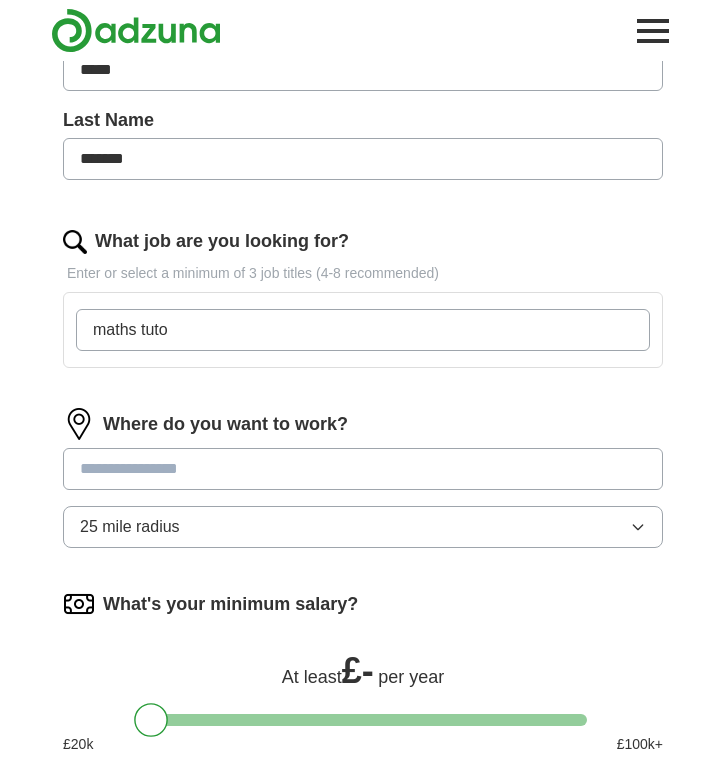 type on "maths tutor" 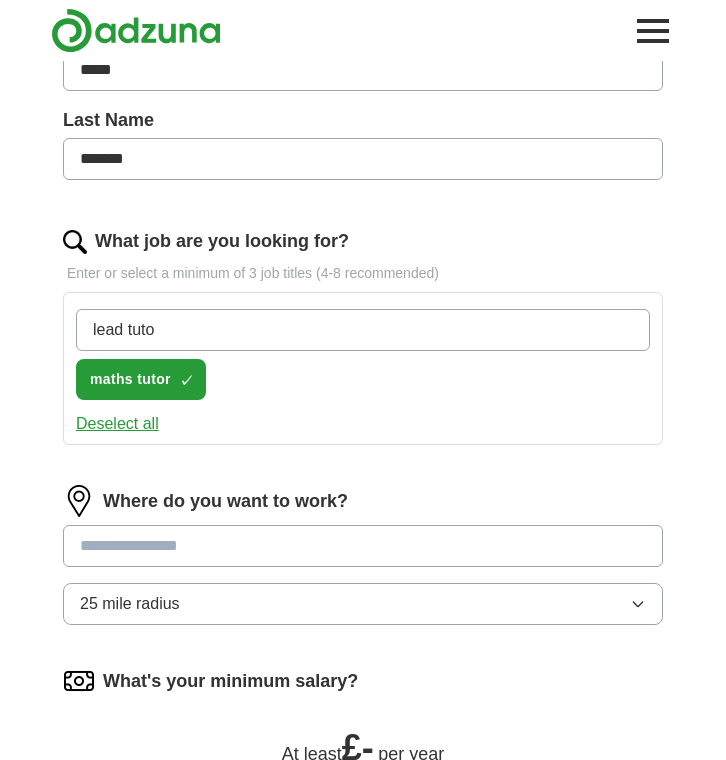 type on "lead tutor" 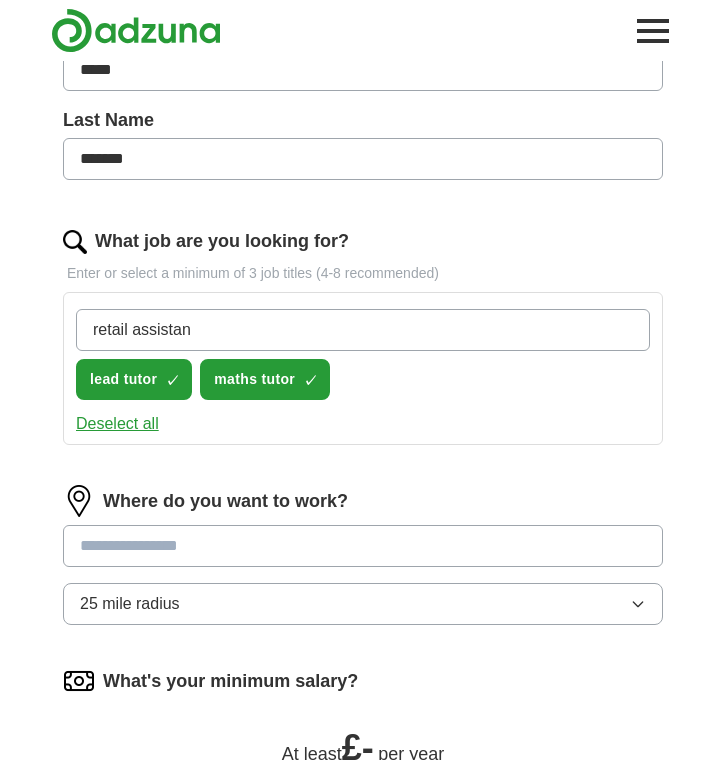 type on "retail assistant" 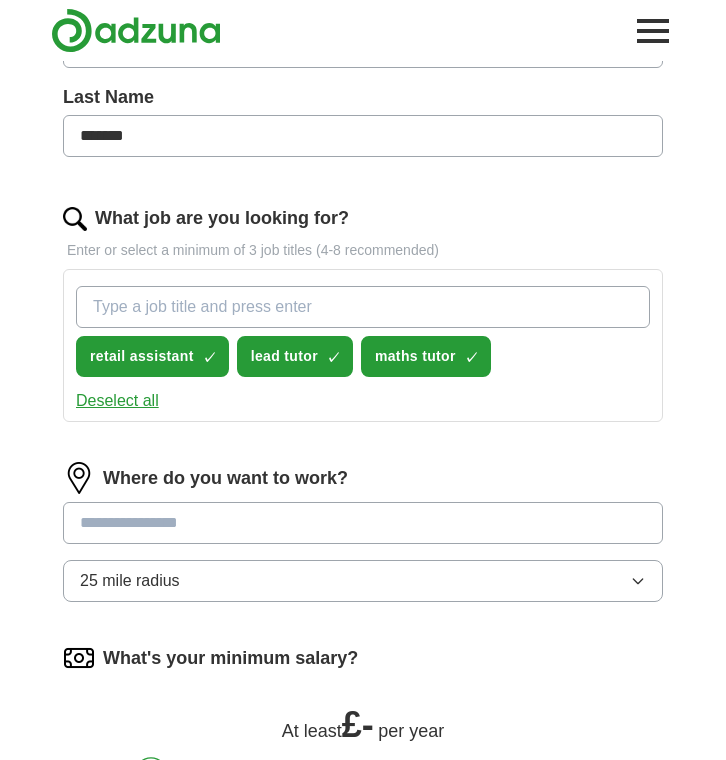 scroll, scrollTop: 474, scrollLeft: 0, axis: vertical 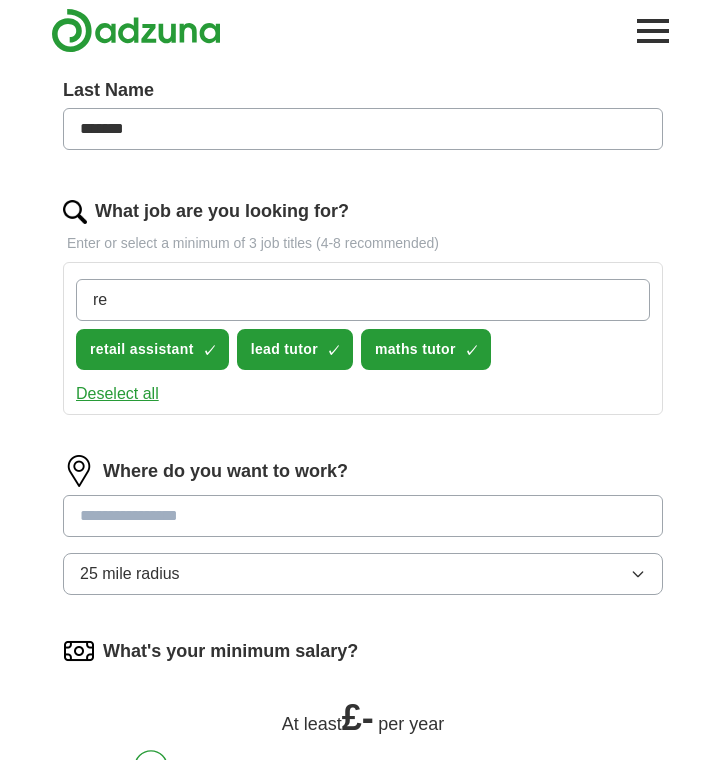 type on "r" 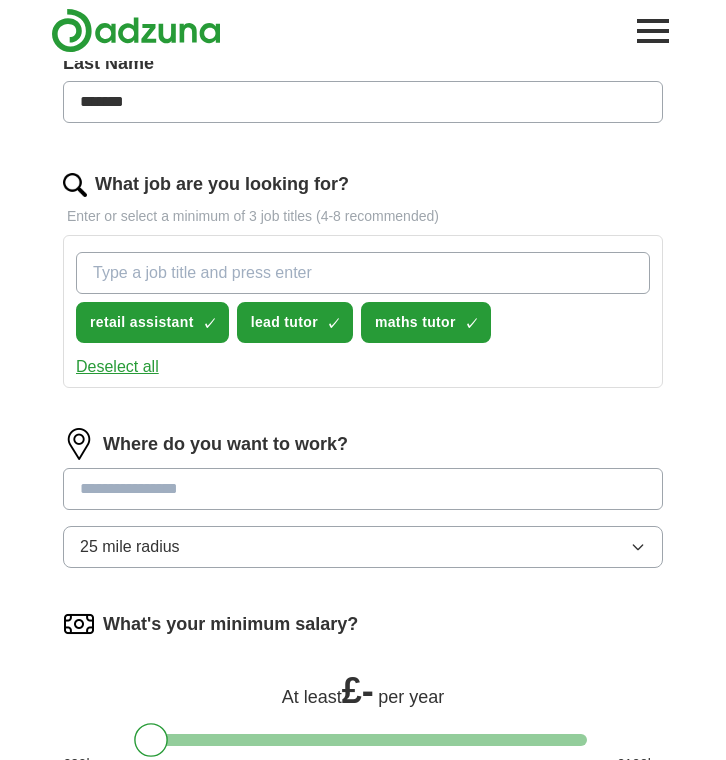 scroll, scrollTop: 504, scrollLeft: 0, axis: vertical 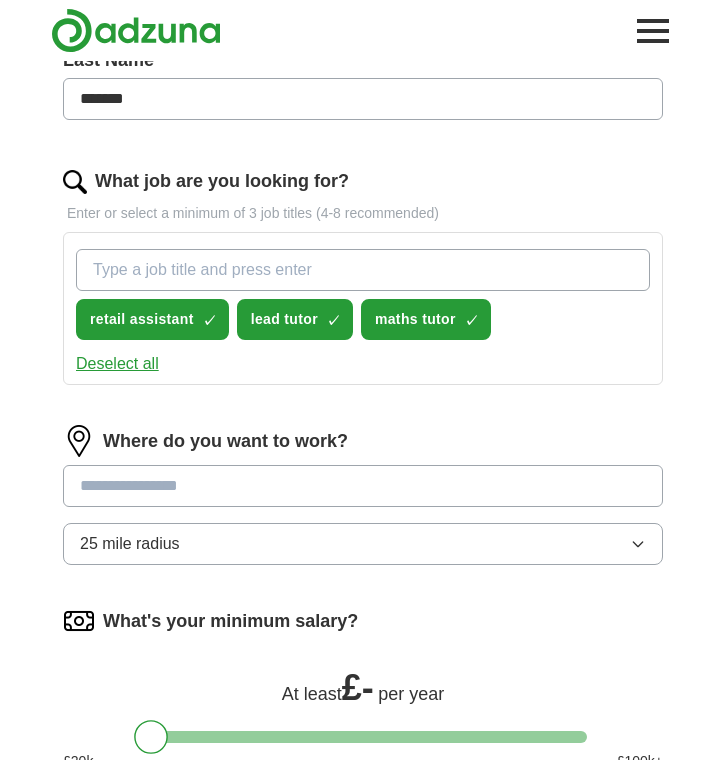 click at bounding box center [363, 486] 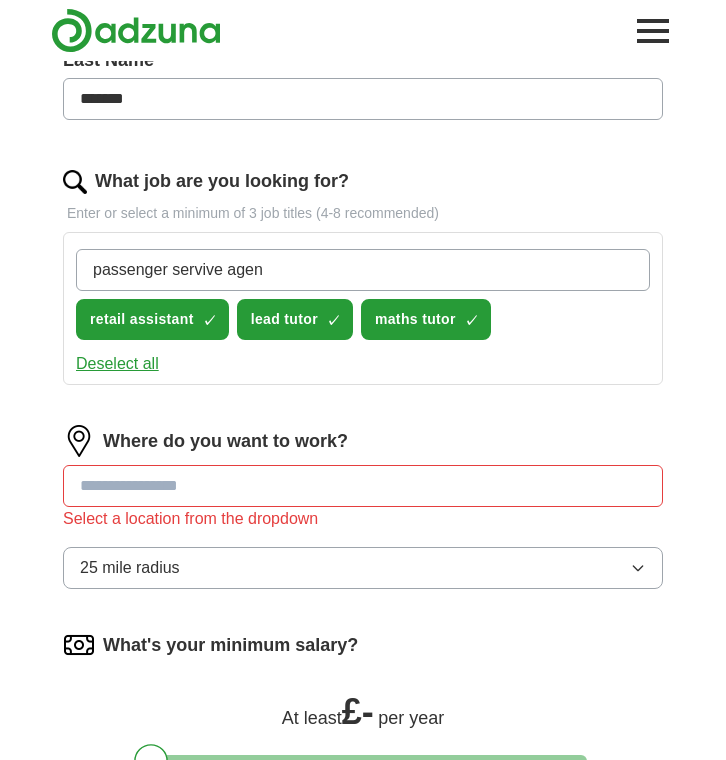 type on "passenger servive agent" 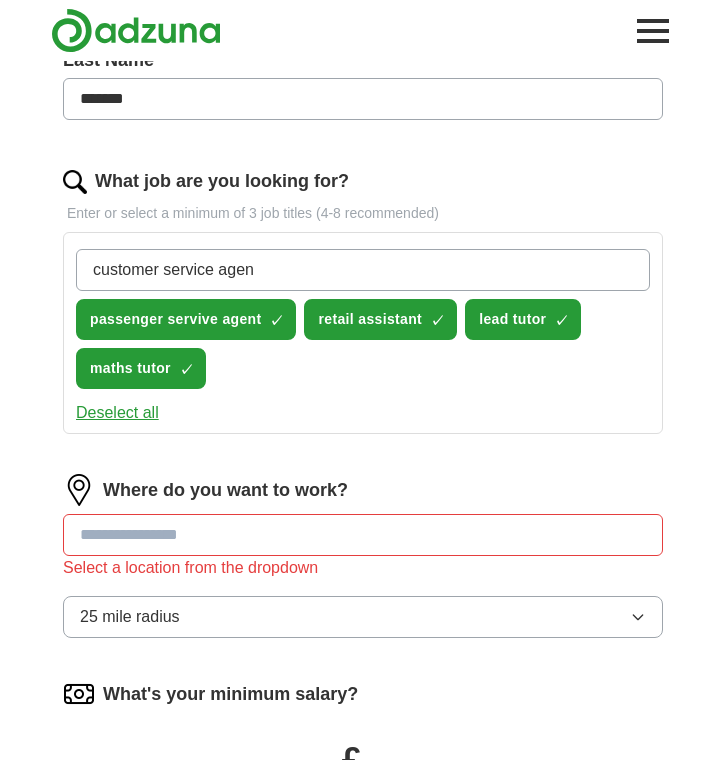 type on "customer service agent" 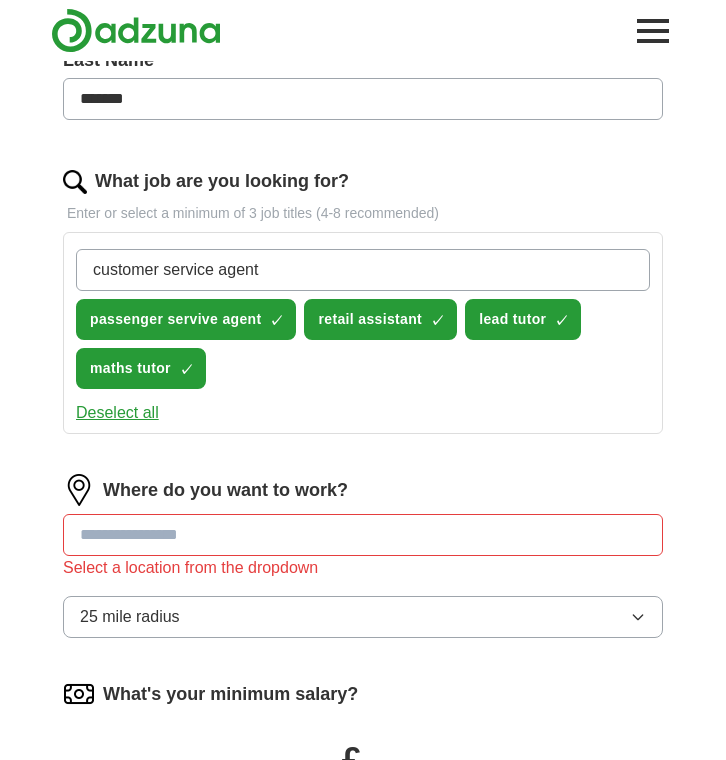 type 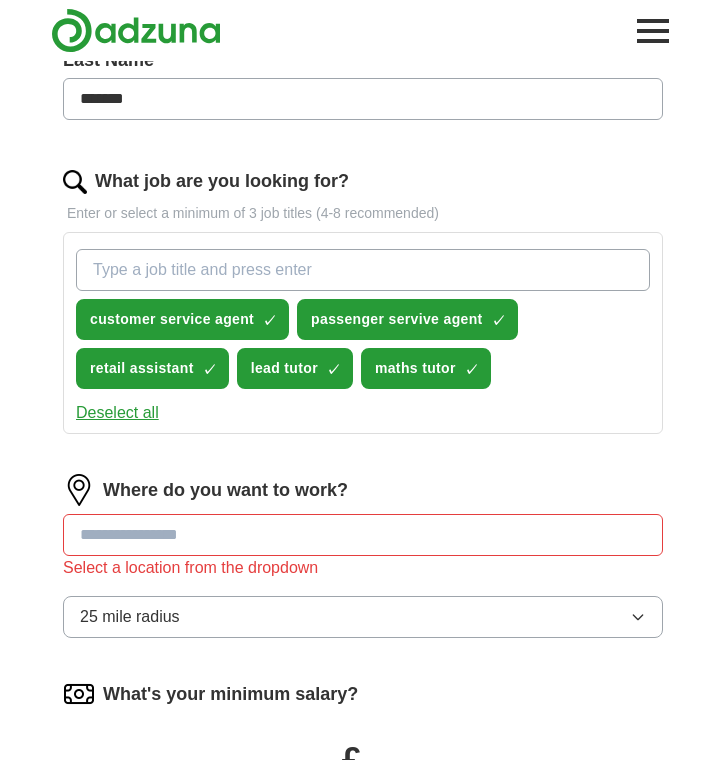 click at bounding box center (363, 535) 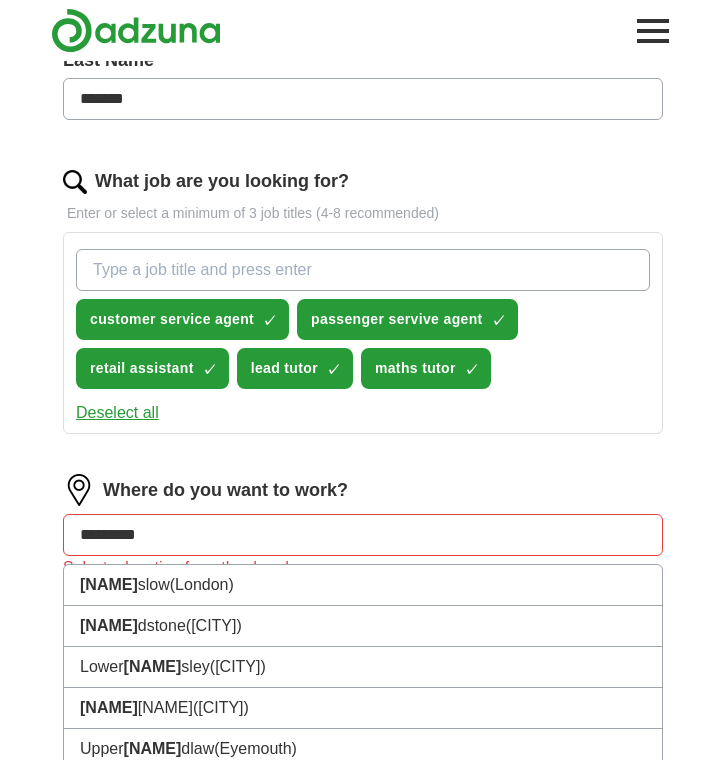type on "********" 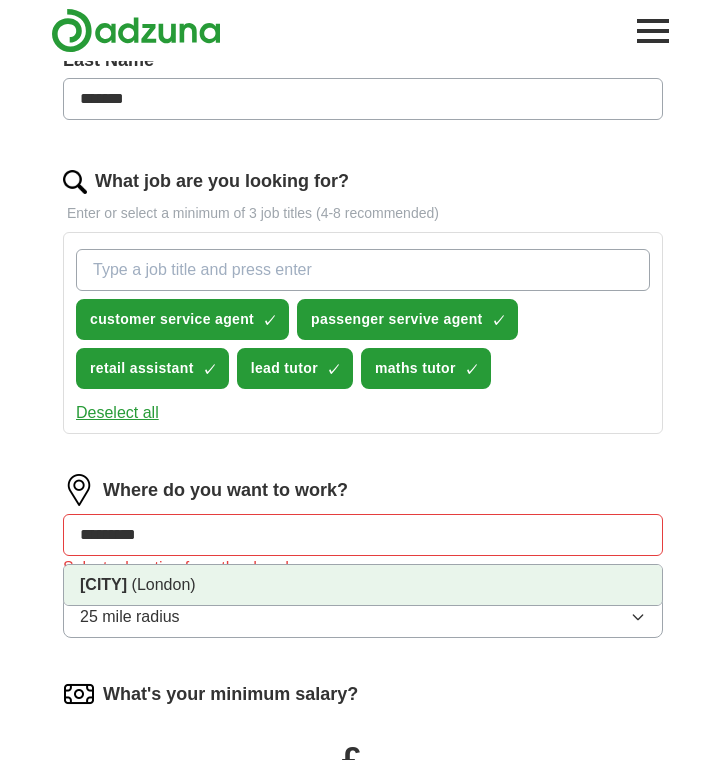 click on "[CITY]" at bounding box center (103, 584) 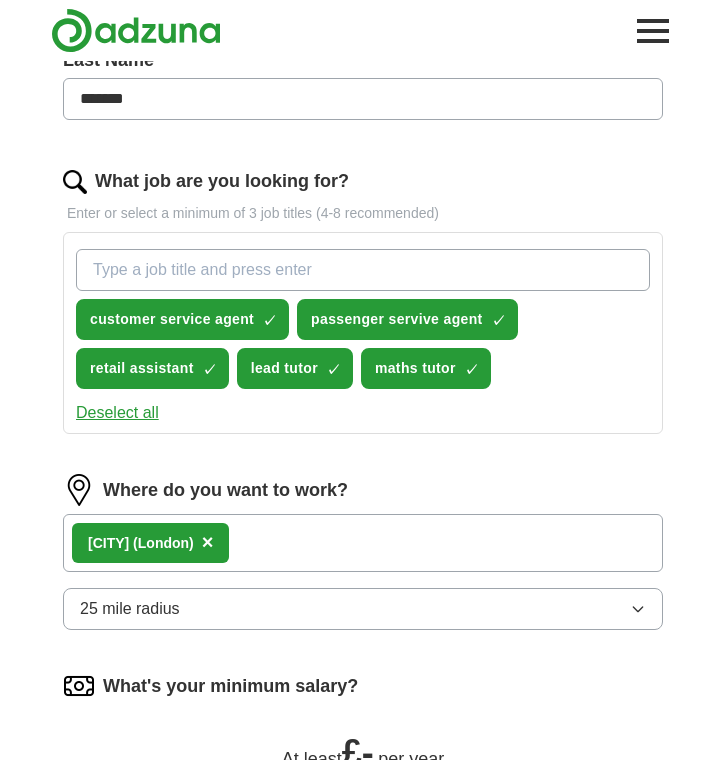 click on "25 mile radius" at bounding box center [130, 609] 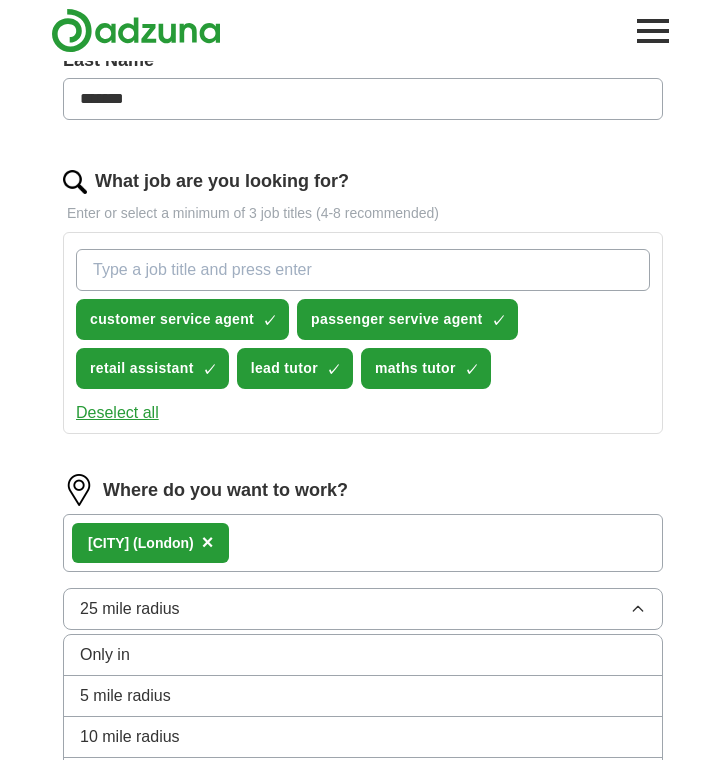 click on "5 mile radius" at bounding box center [125, 696] 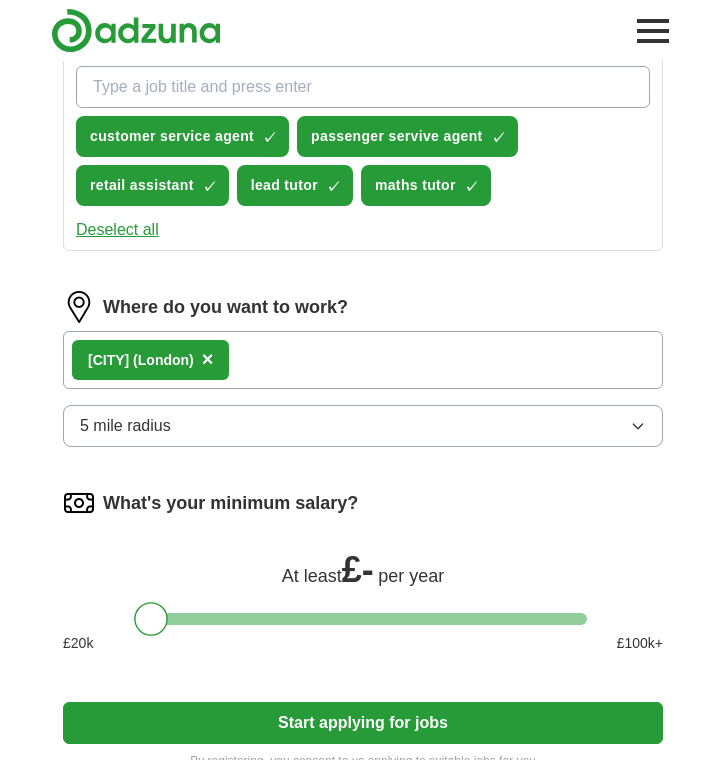 scroll, scrollTop: 783, scrollLeft: 0, axis: vertical 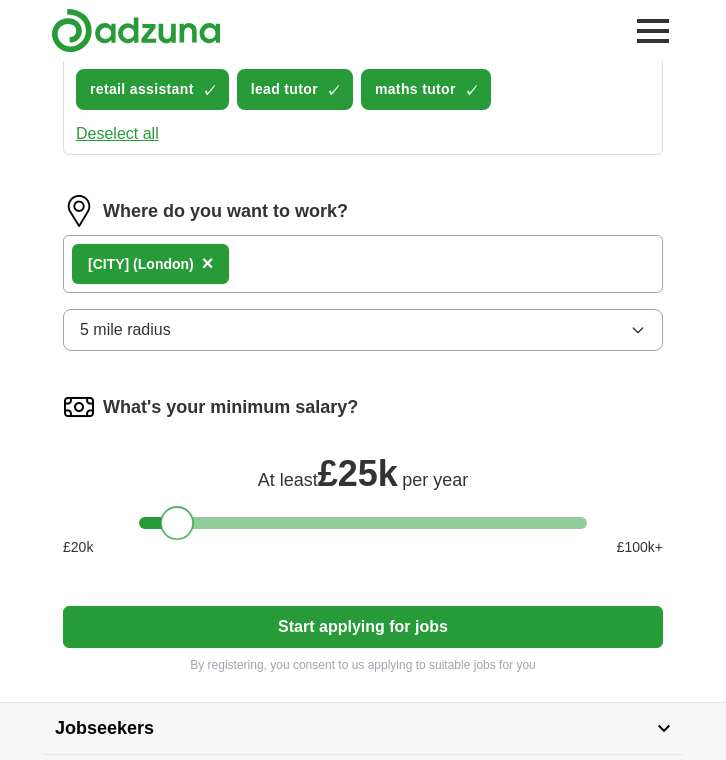 drag, startPoint x: 151, startPoint y: 521, endPoint x: 177, endPoint y: 510, distance: 28.231188 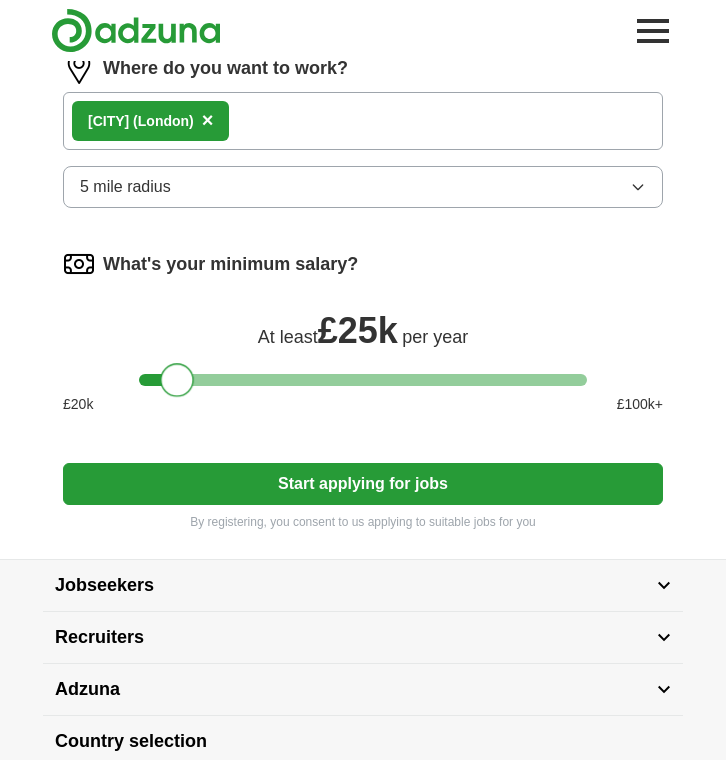 scroll, scrollTop: 986, scrollLeft: 0, axis: vertical 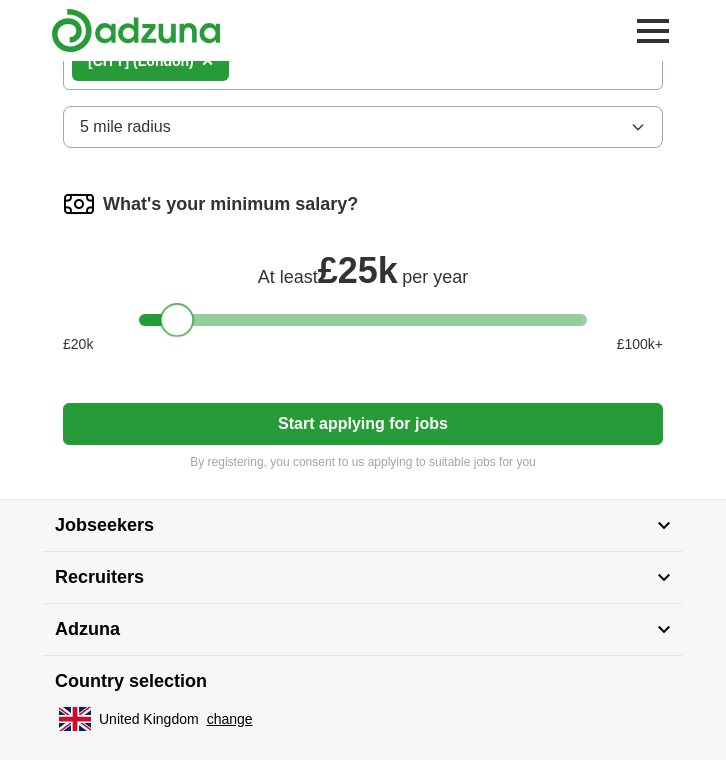click on "Start applying for jobs" at bounding box center [363, 424] 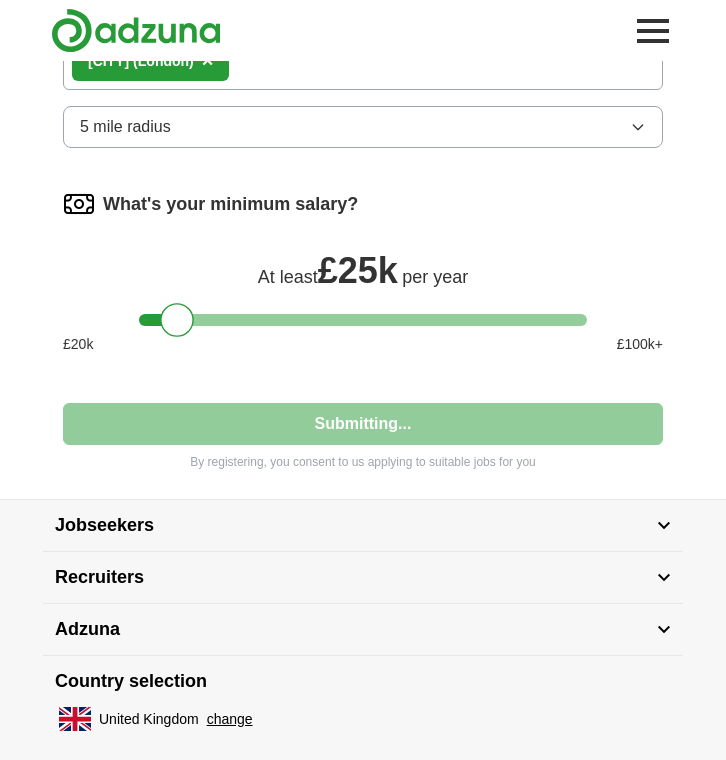 select on "**" 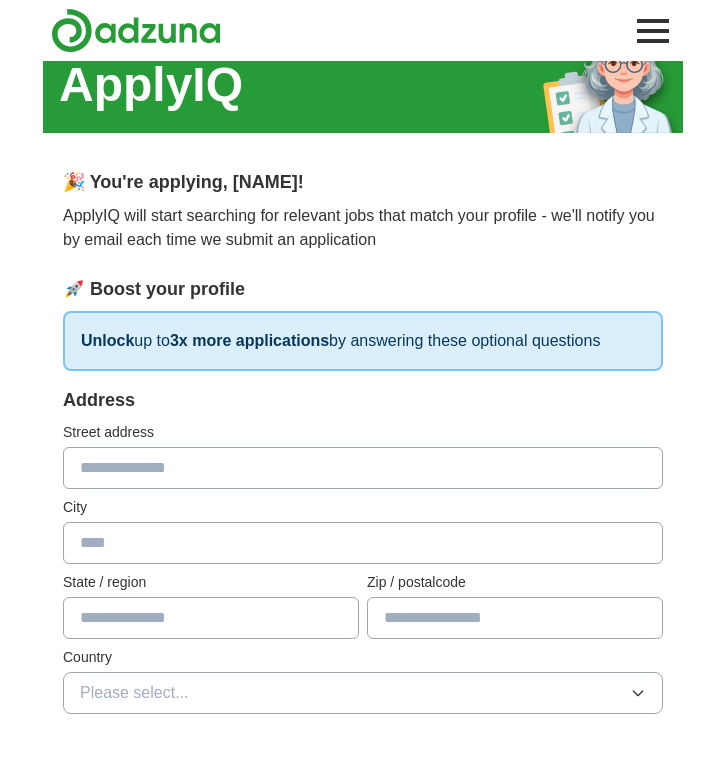 scroll, scrollTop: 34, scrollLeft: 0, axis: vertical 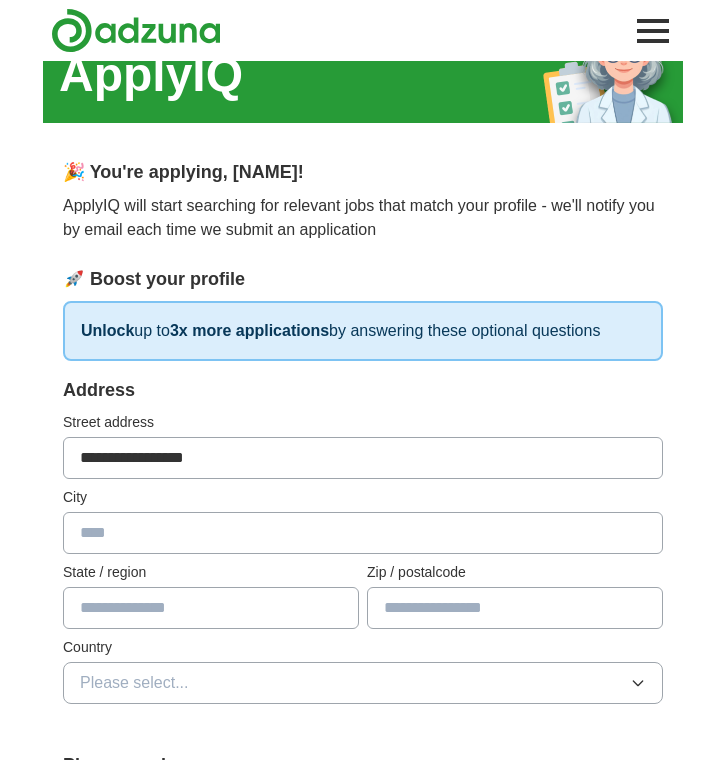 drag, startPoint x: 233, startPoint y: 476, endPoint x: 160, endPoint y: 456, distance: 75.690155 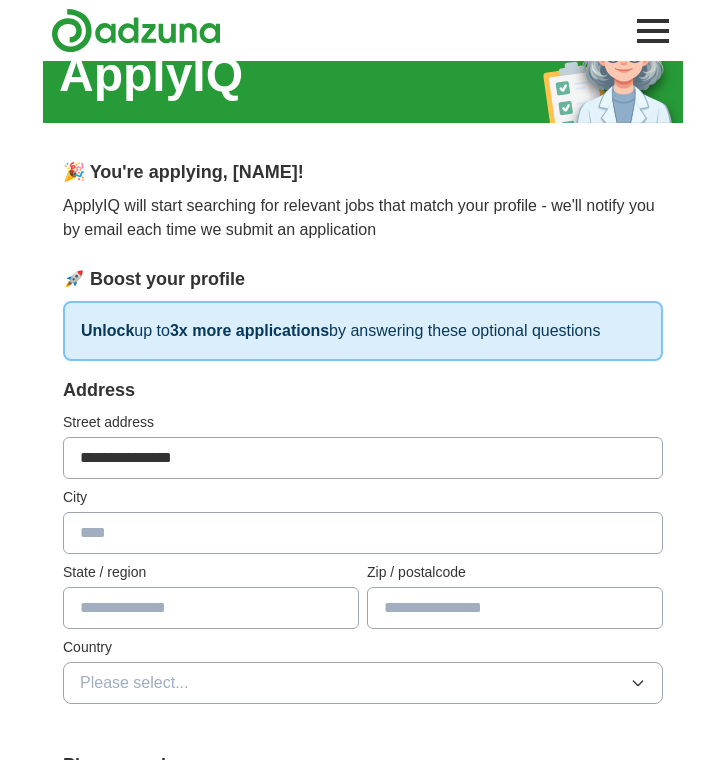 type on "**********" 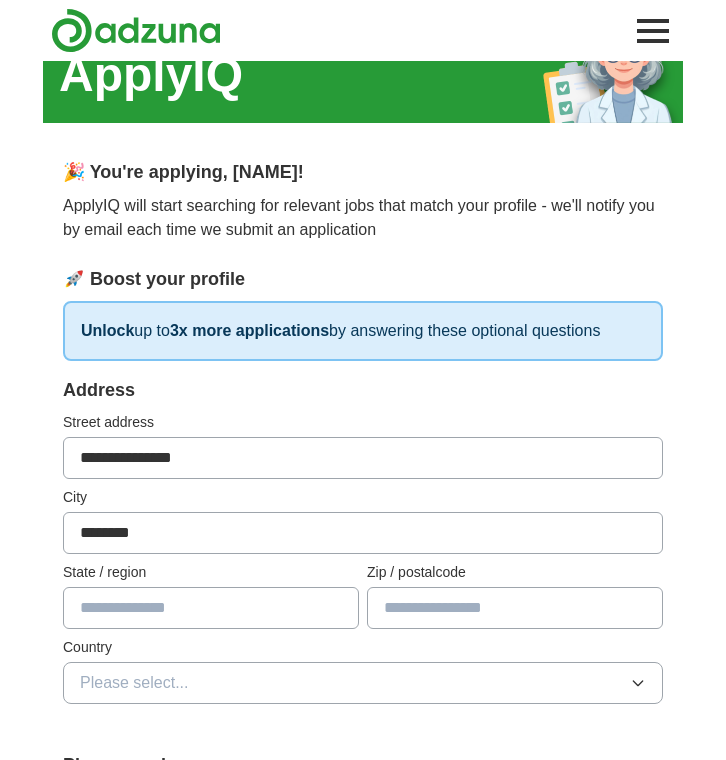 type on "********" 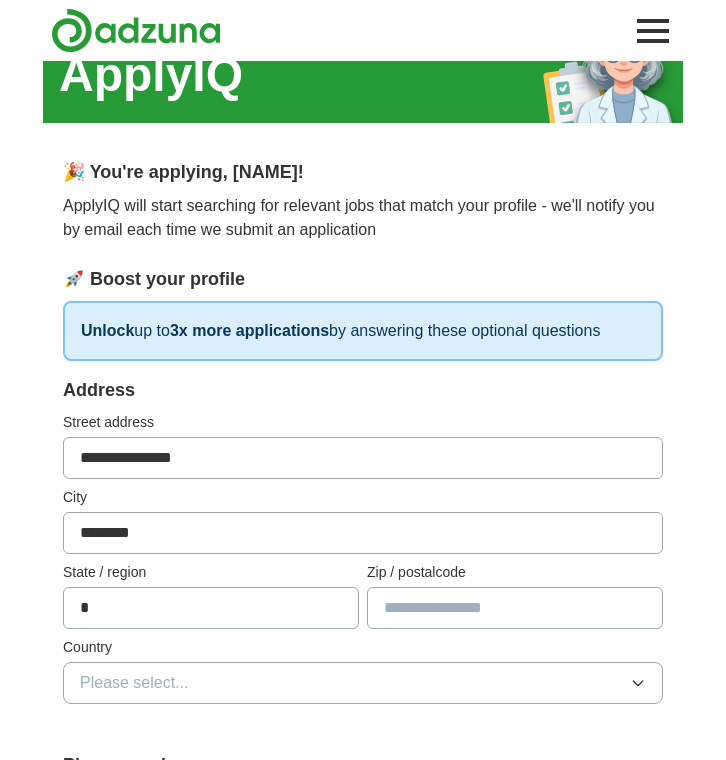 type 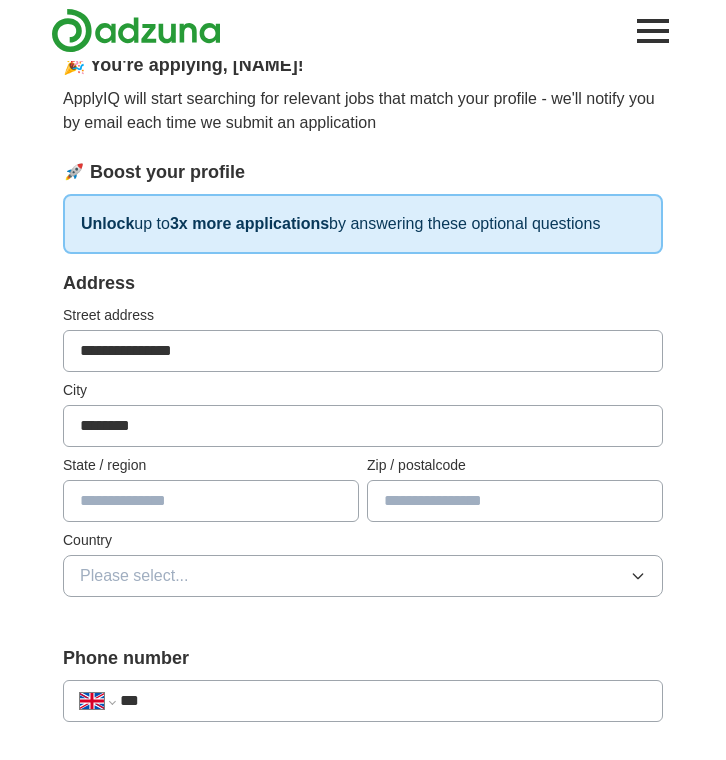 scroll, scrollTop: 188, scrollLeft: 0, axis: vertical 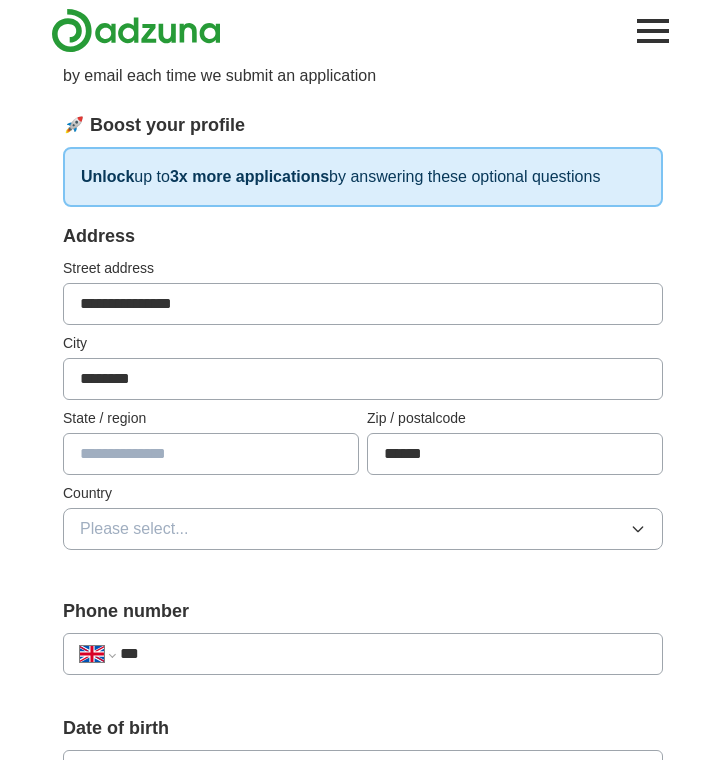 type on "******" 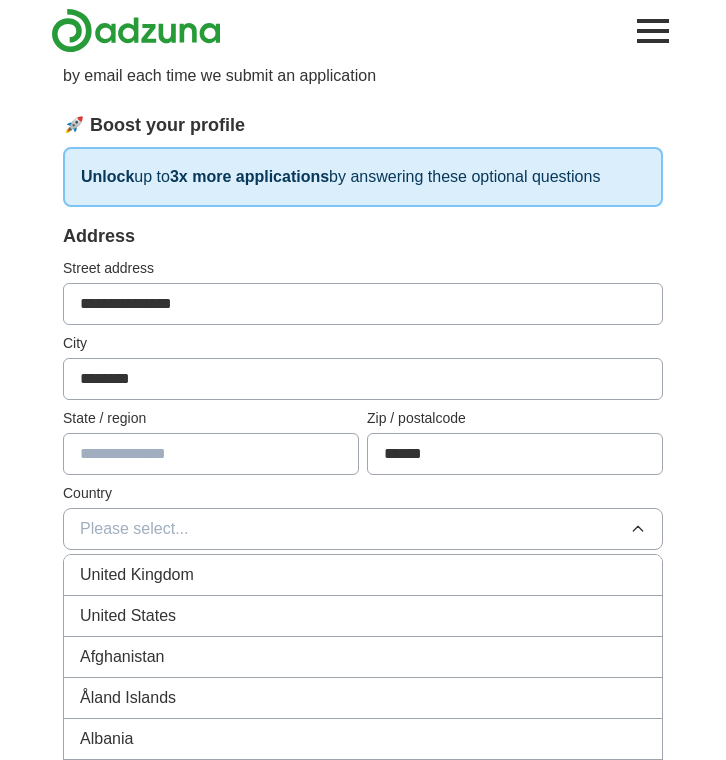 click on "United Kingdom" at bounding box center [363, 575] 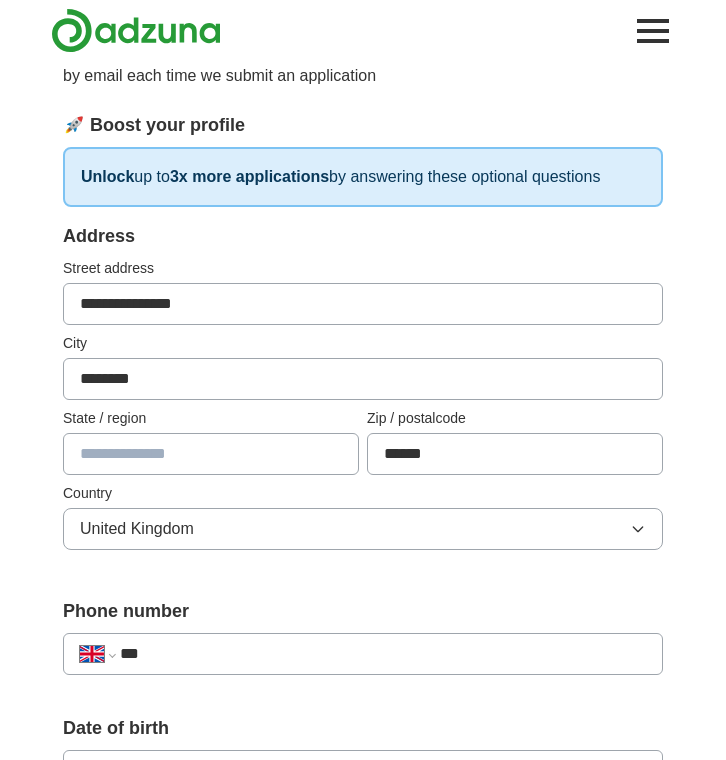 scroll, scrollTop: 261, scrollLeft: 0, axis: vertical 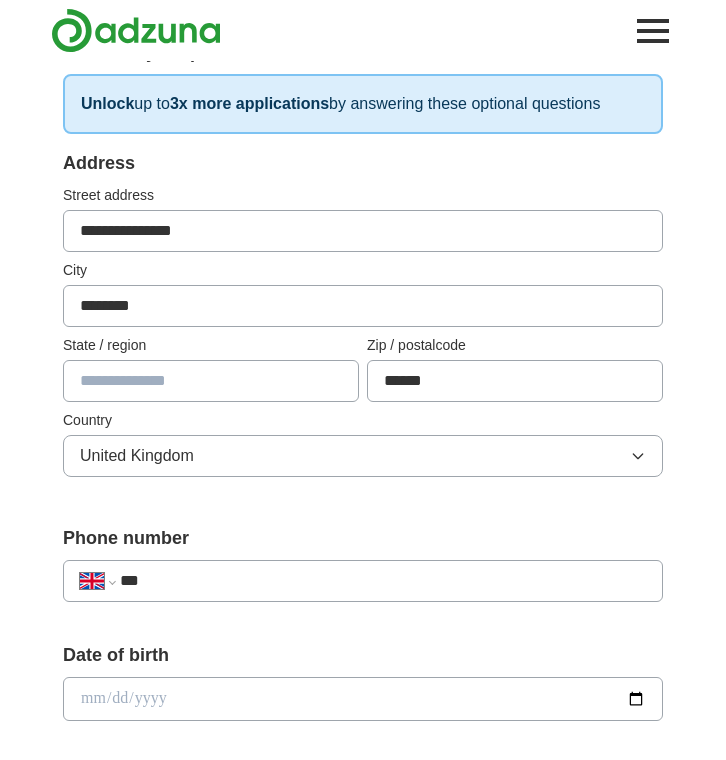 click on "**********" at bounding box center [363, 581] 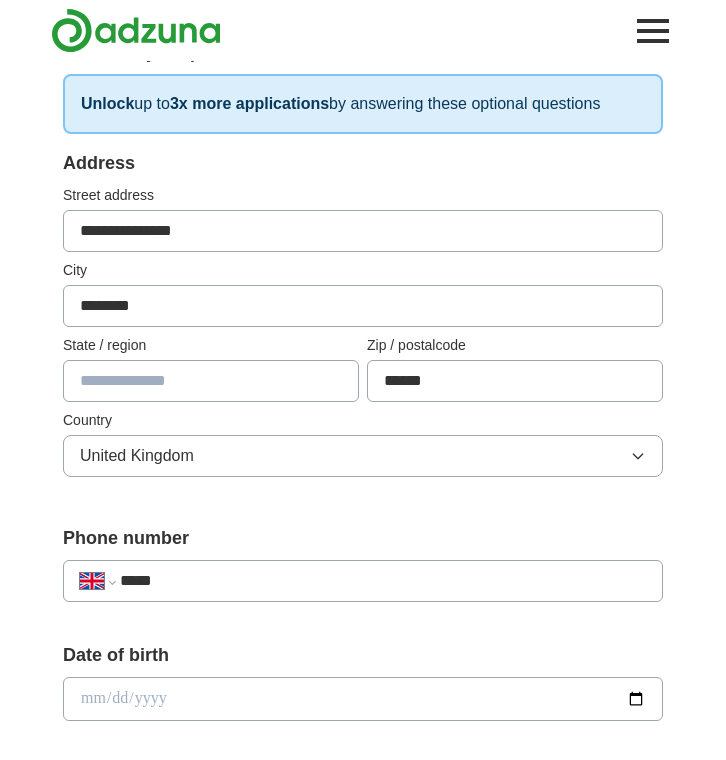 type on "******" 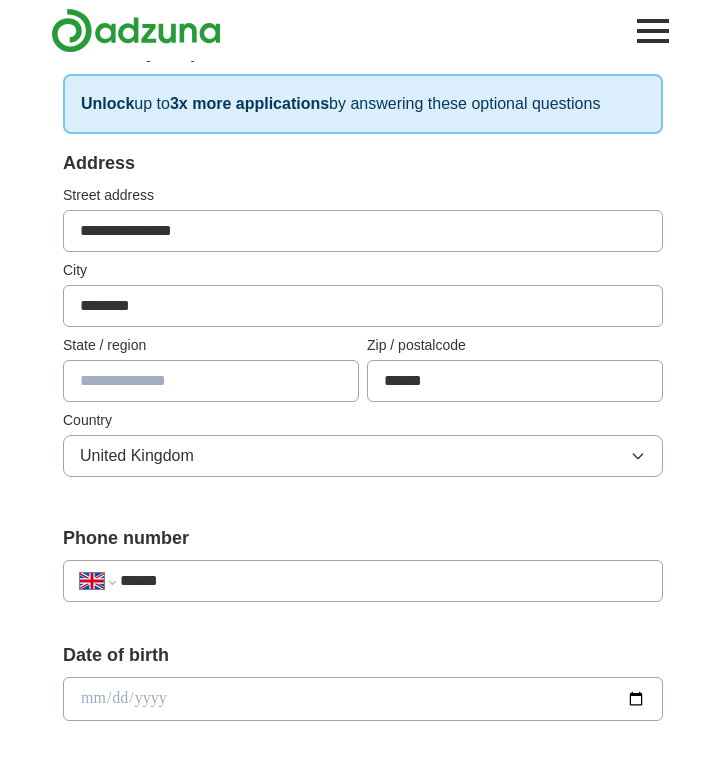 type 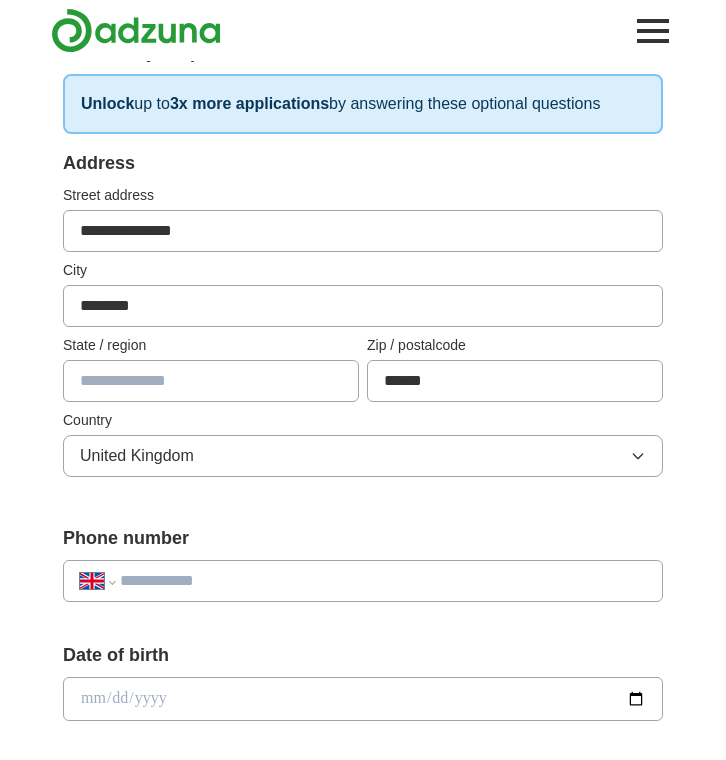 select on "**" 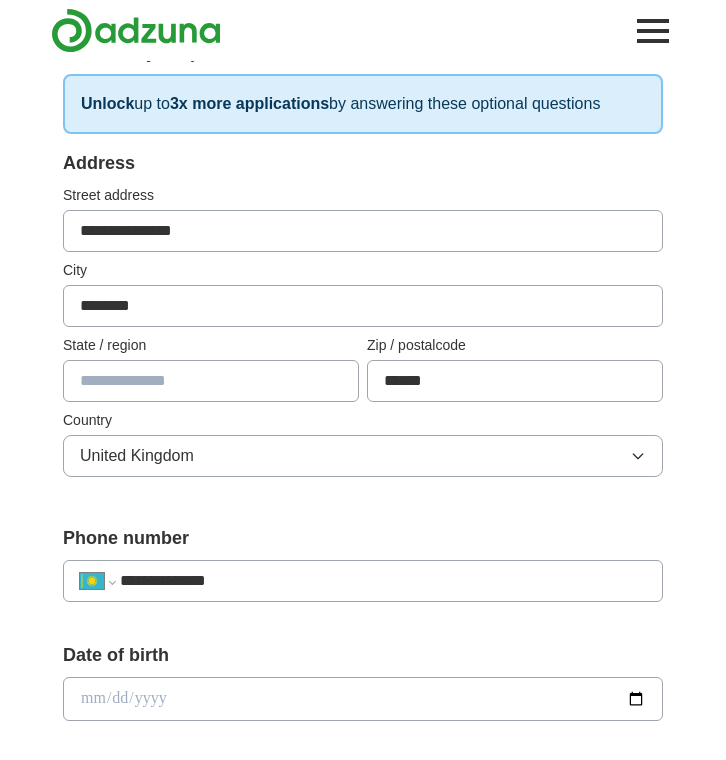 scroll, scrollTop: 266, scrollLeft: 0, axis: vertical 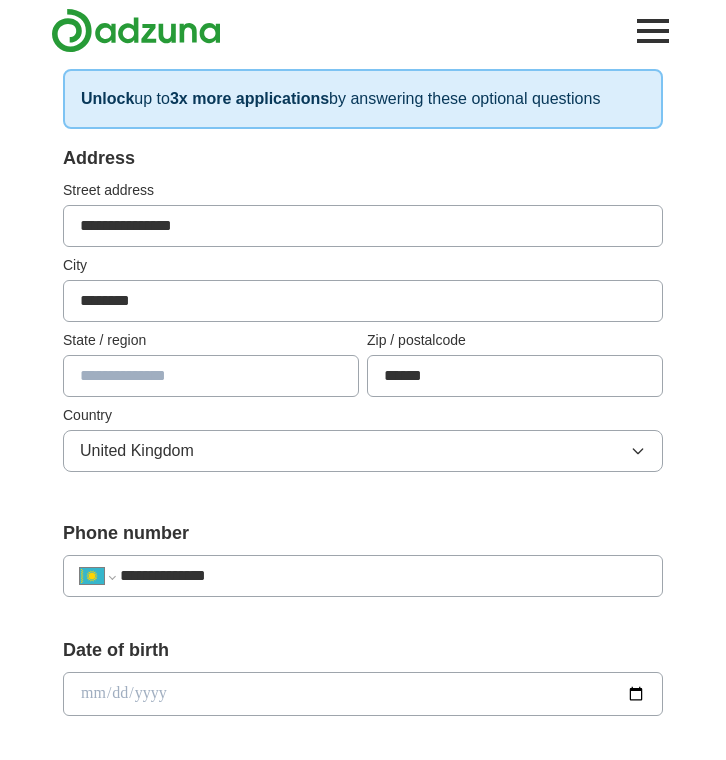click on "**********" at bounding box center [383, 576] 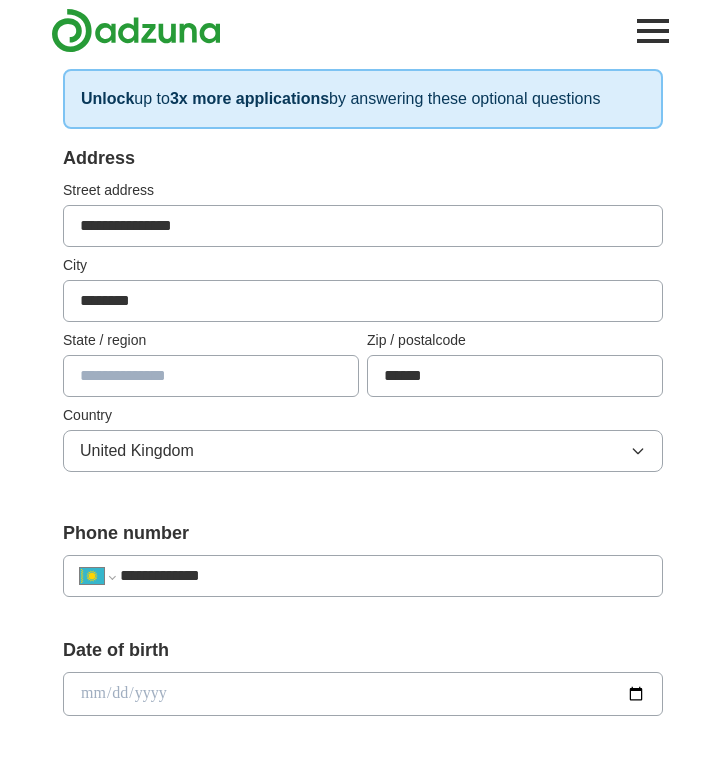 select on "**" 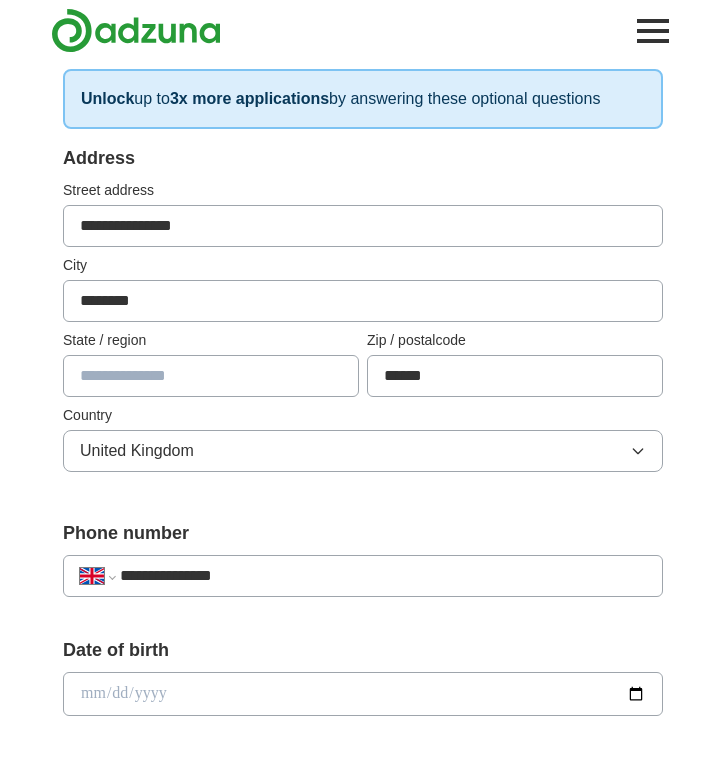 click on "**********" at bounding box center (363, 831) 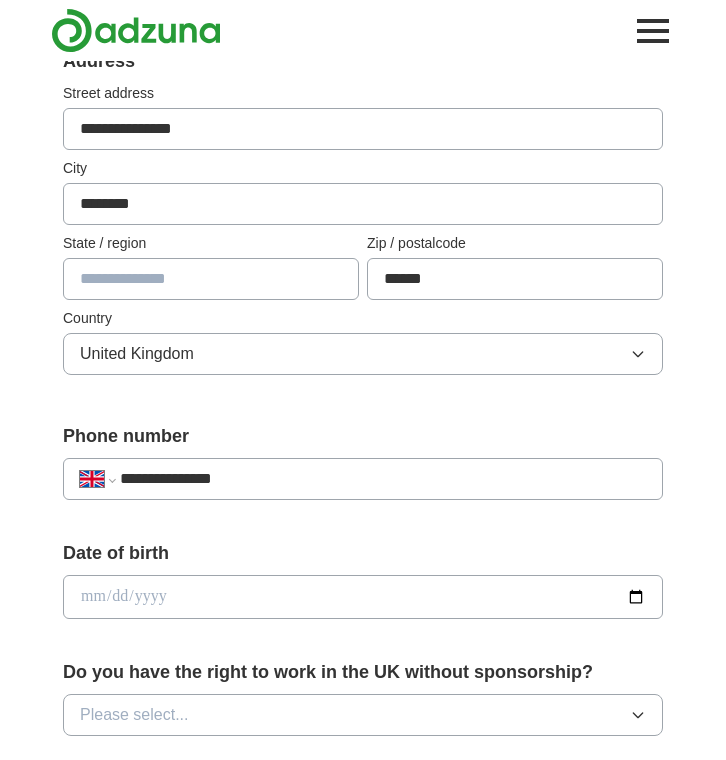 scroll, scrollTop: 374, scrollLeft: 0, axis: vertical 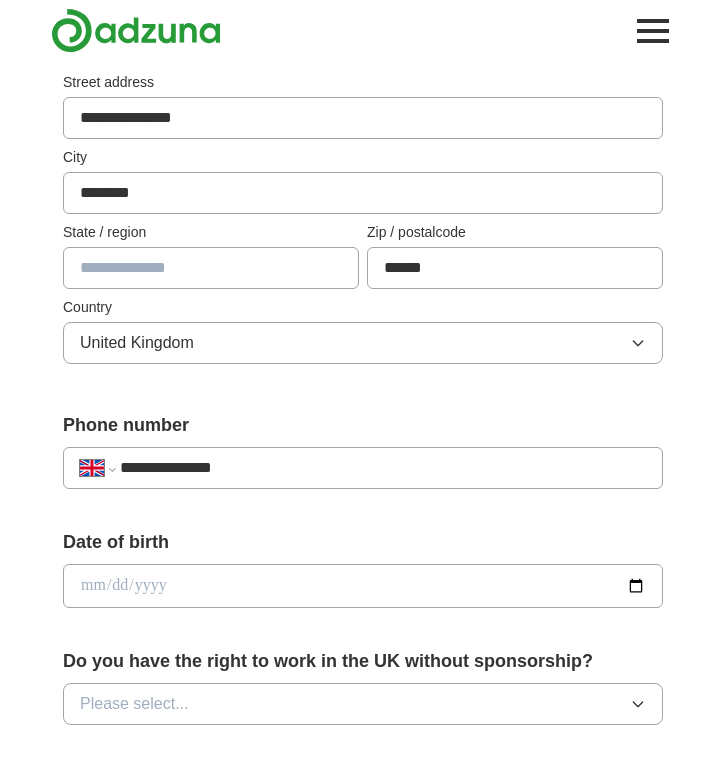 click at bounding box center (363, 586) 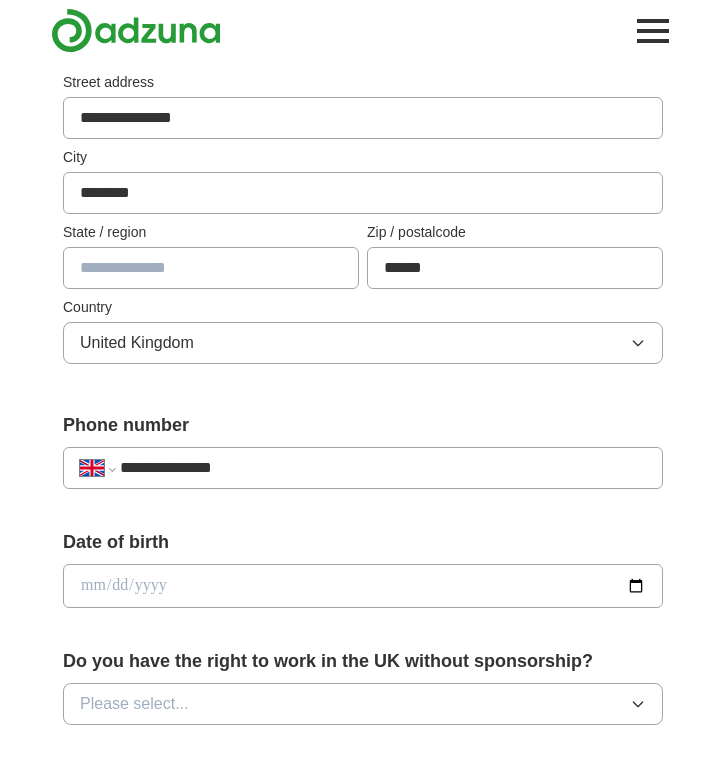 click at bounding box center [363, 586] 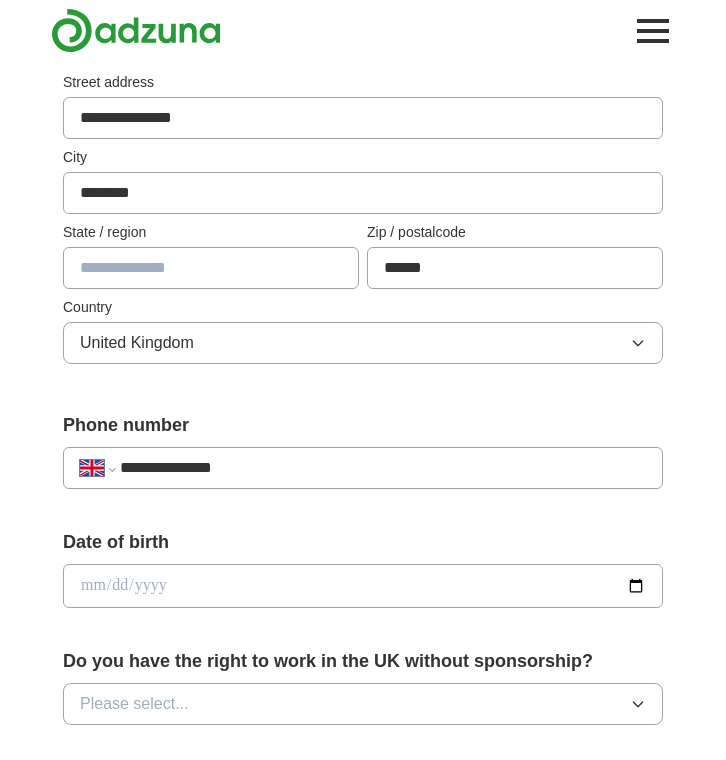 click at bounding box center (363, 586) 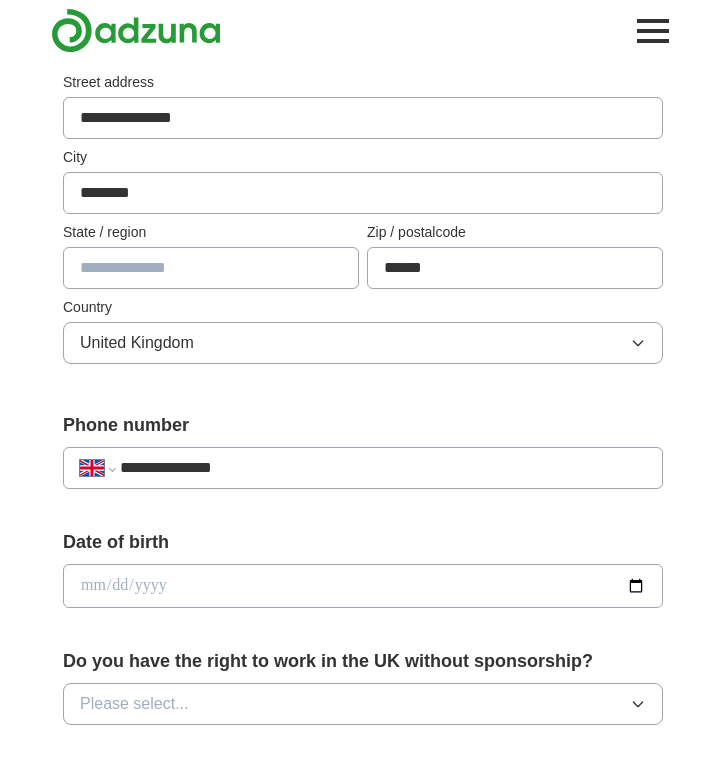 click at bounding box center [363, 586] 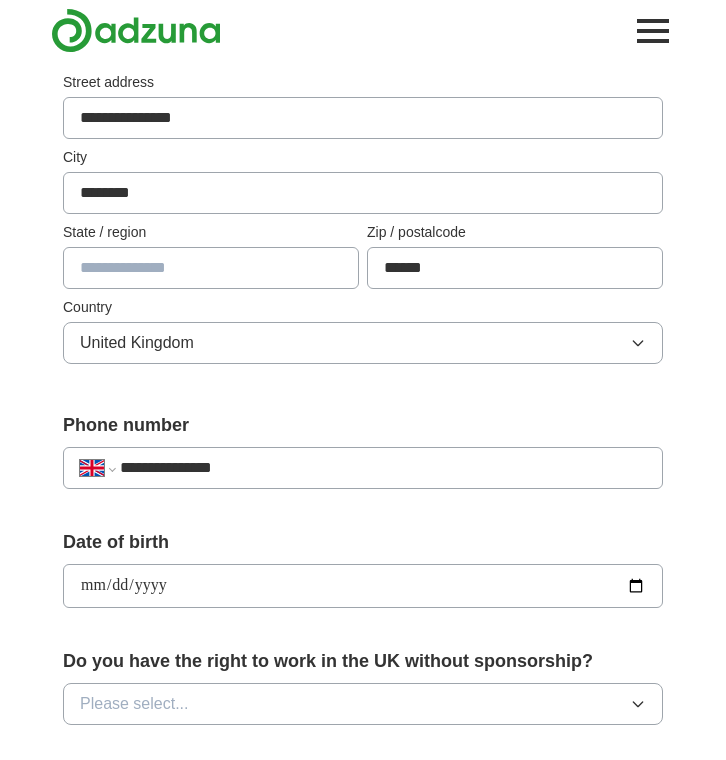 type on "**********" 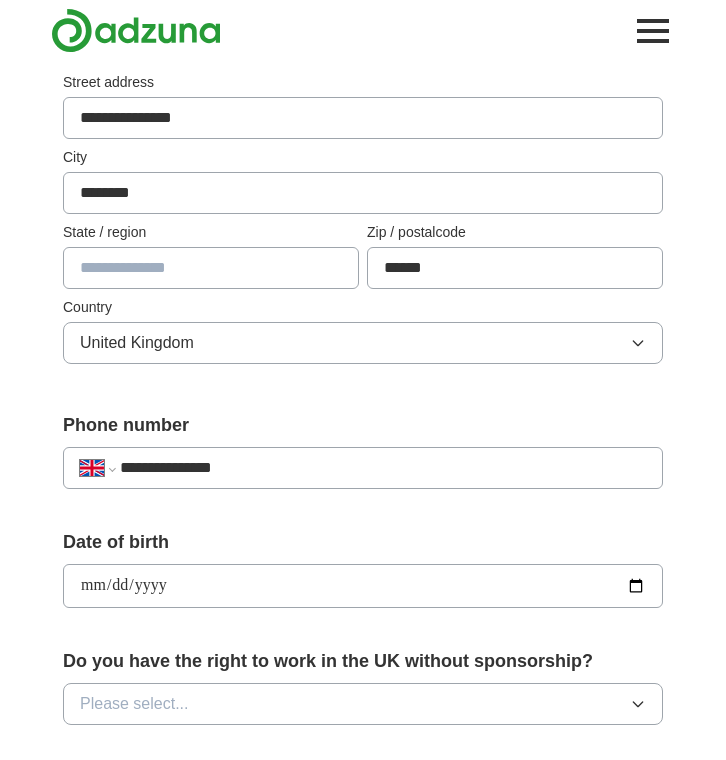 click on "**********" at bounding box center (363, 576) 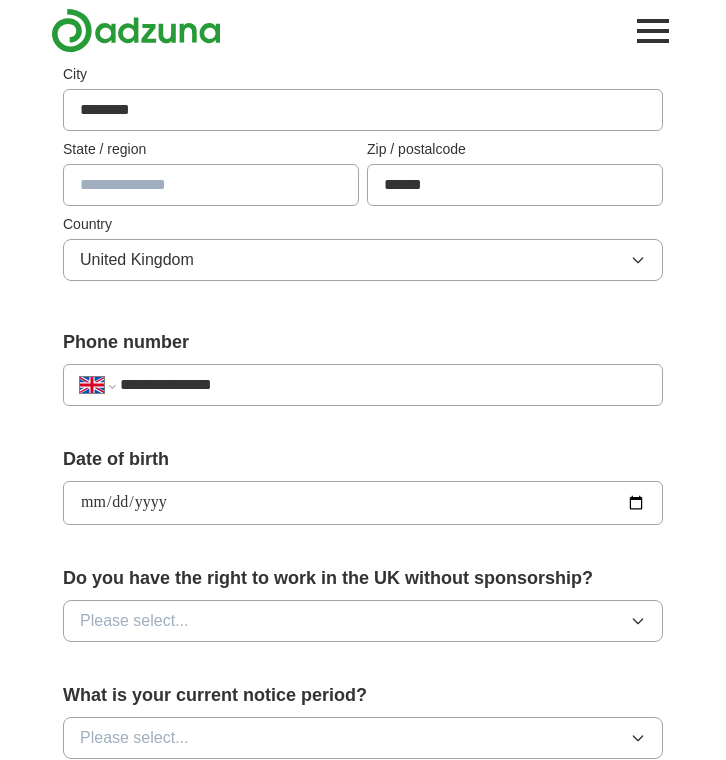 scroll, scrollTop: 504, scrollLeft: 0, axis: vertical 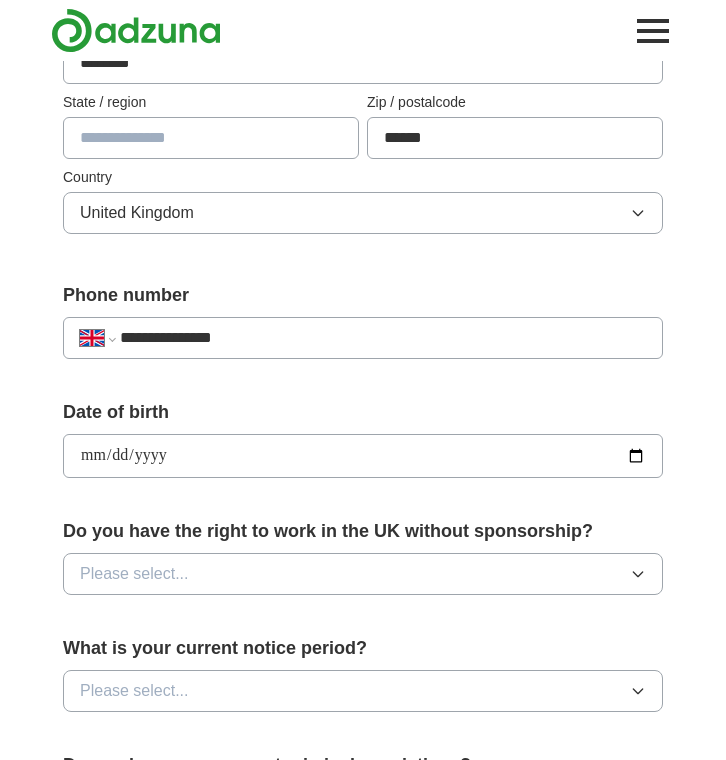 click on "Please select..." at bounding box center (363, 574) 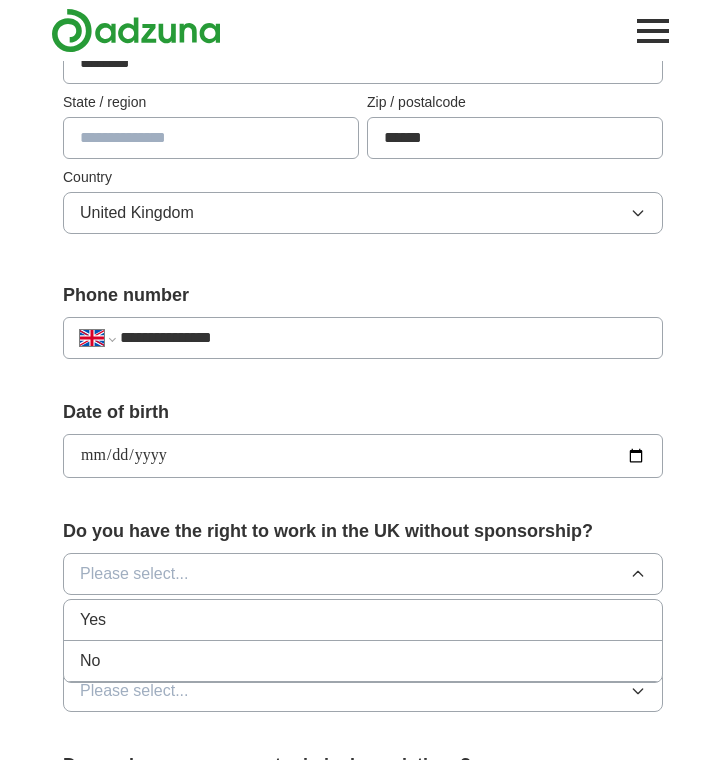 click on "Yes" at bounding box center [363, 620] 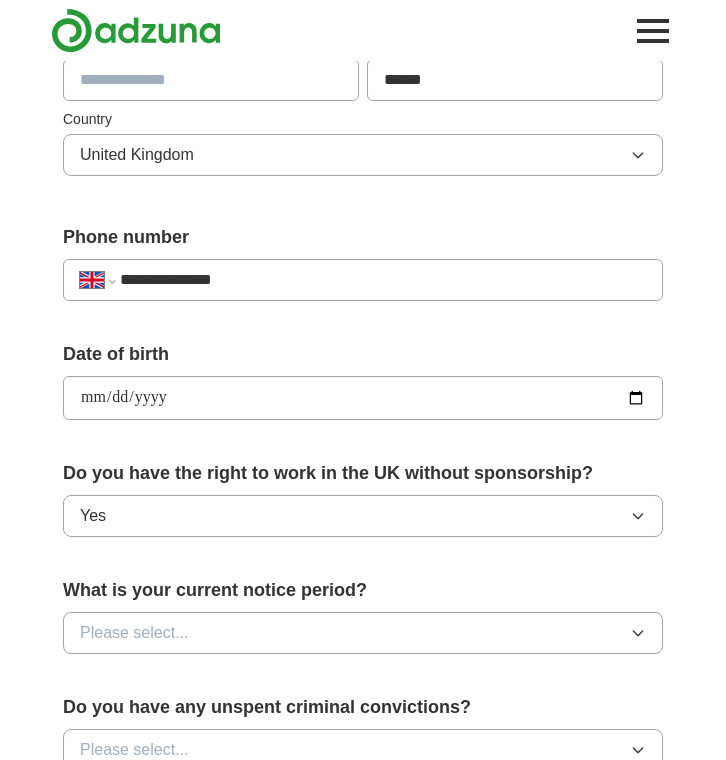 scroll, scrollTop: 574, scrollLeft: 0, axis: vertical 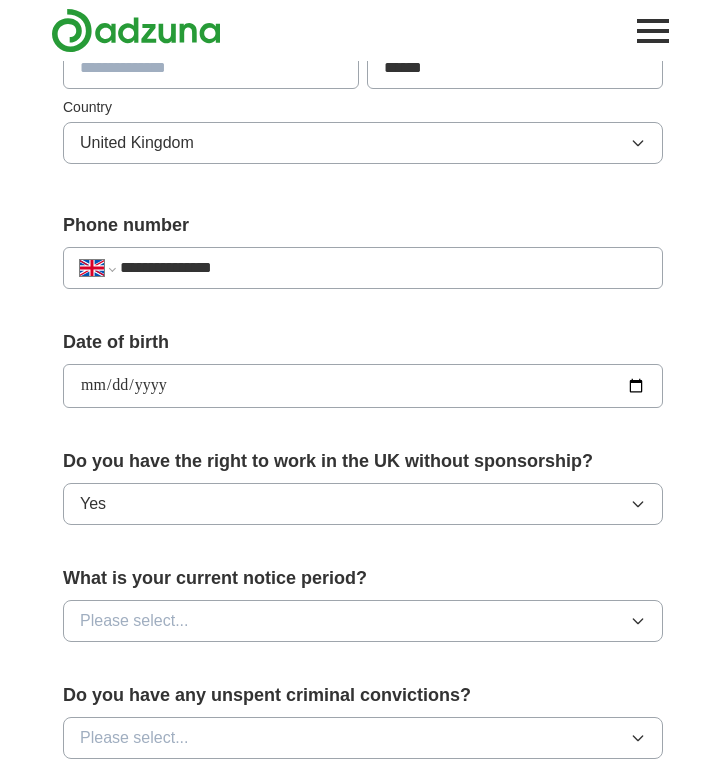 click on "Please select..." at bounding box center [363, 621] 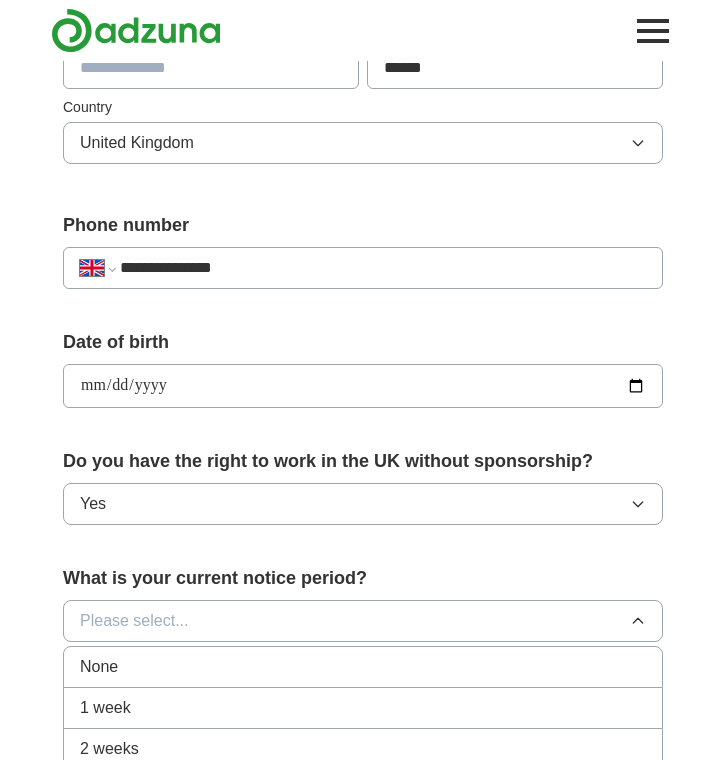 click on "None" at bounding box center (363, 667) 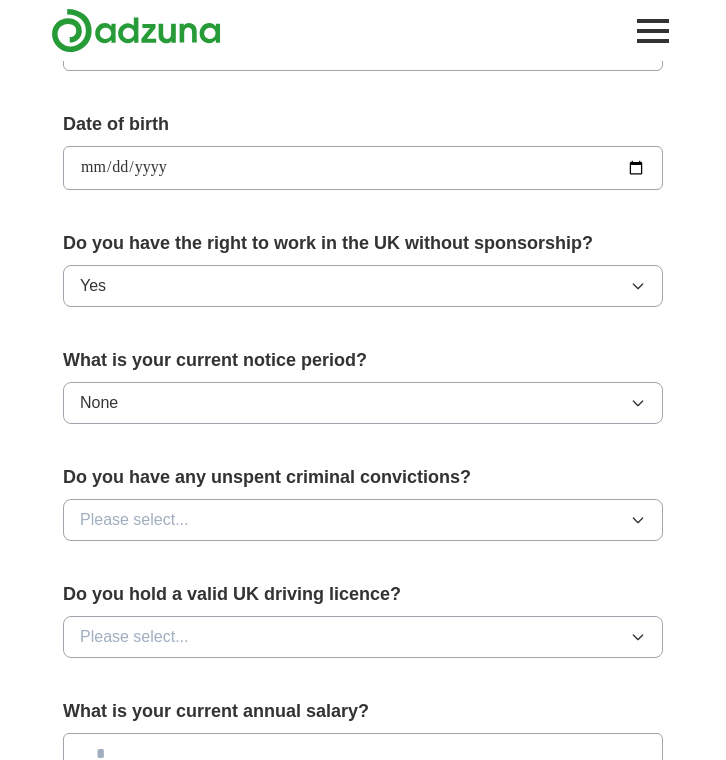 scroll, scrollTop: 884, scrollLeft: 0, axis: vertical 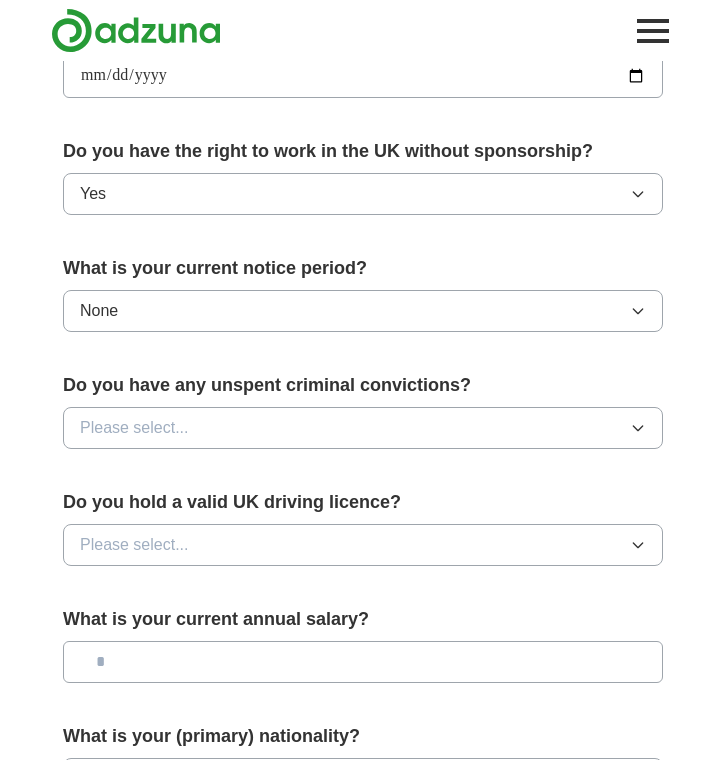 click on "Please select..." at bounding box center [363, 428] 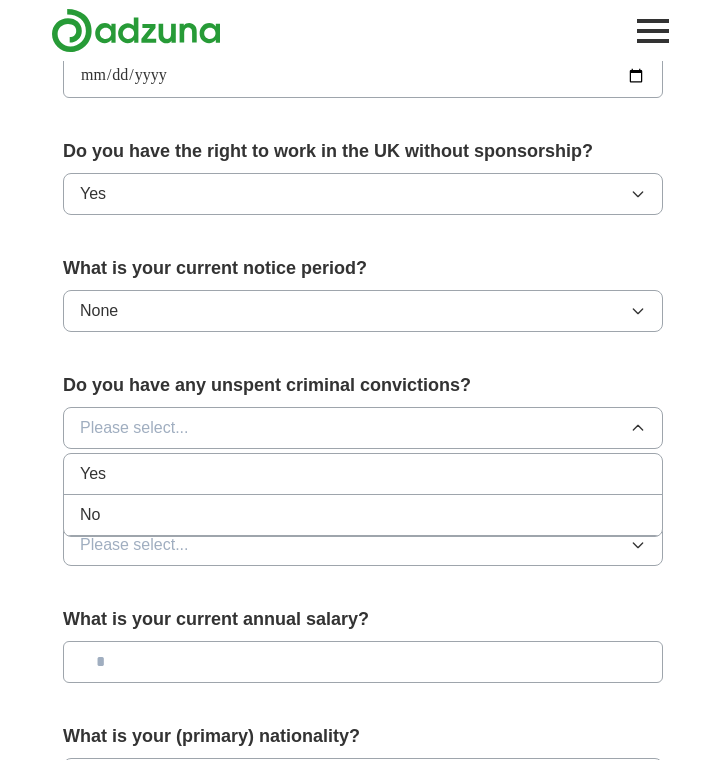 click on "No" at bounding box center [363, 515] 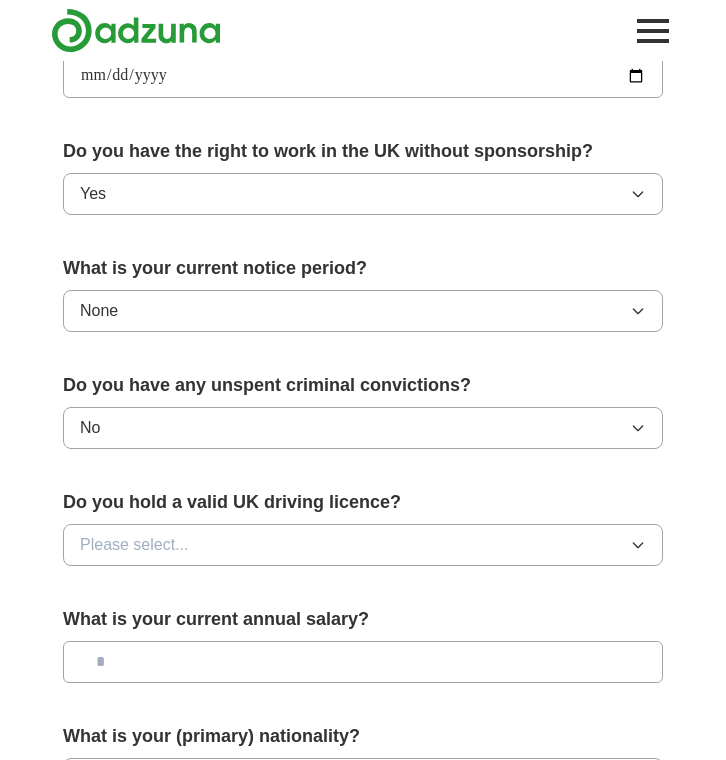 click on "Please select..." at bounding box center (363, 545) 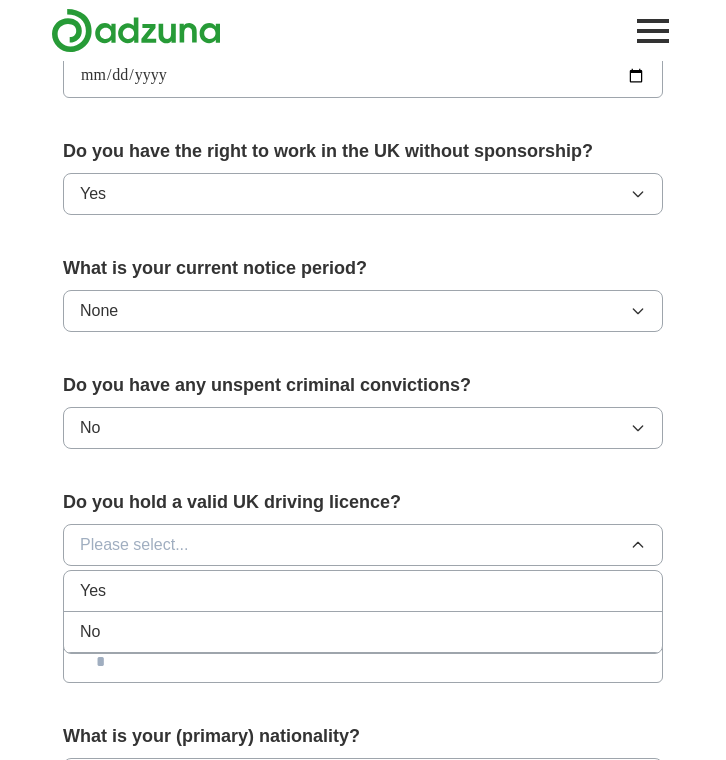 click on "No" at bounding box center (363, 632) 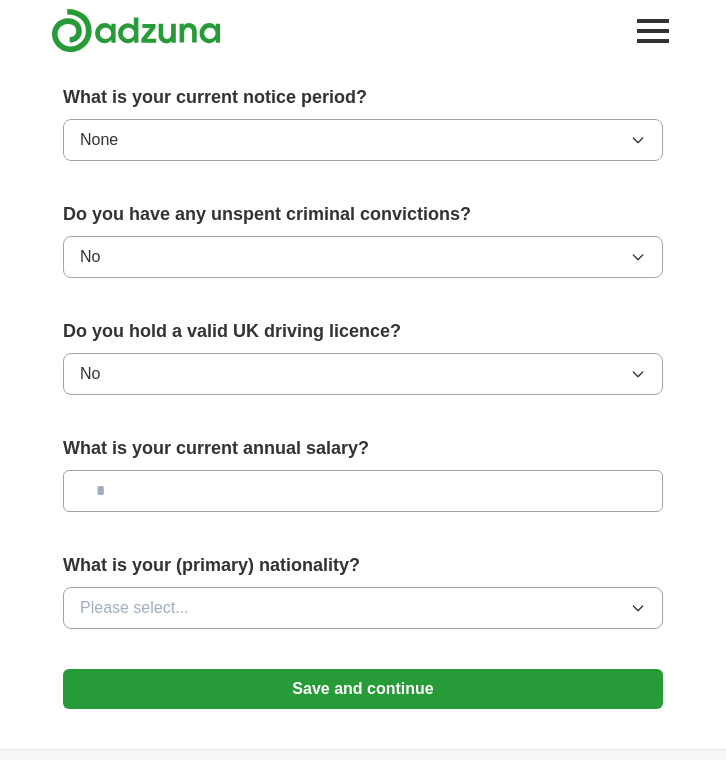 scroll, scrollTop: 1073, scrollLeft: 0, axis: vertical 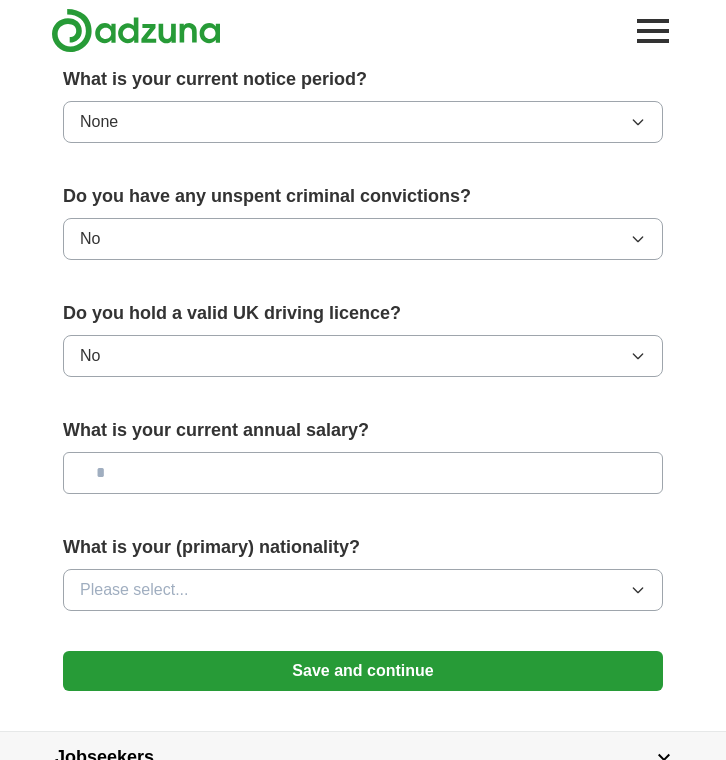 click at bounding box center [363, 473] 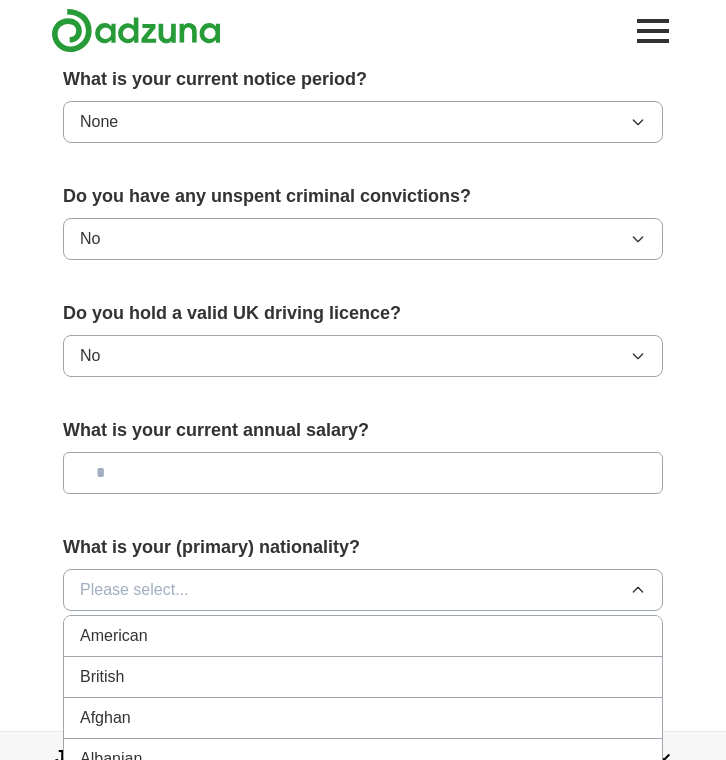 click on "Please select..." at bounding box center (363, 590) 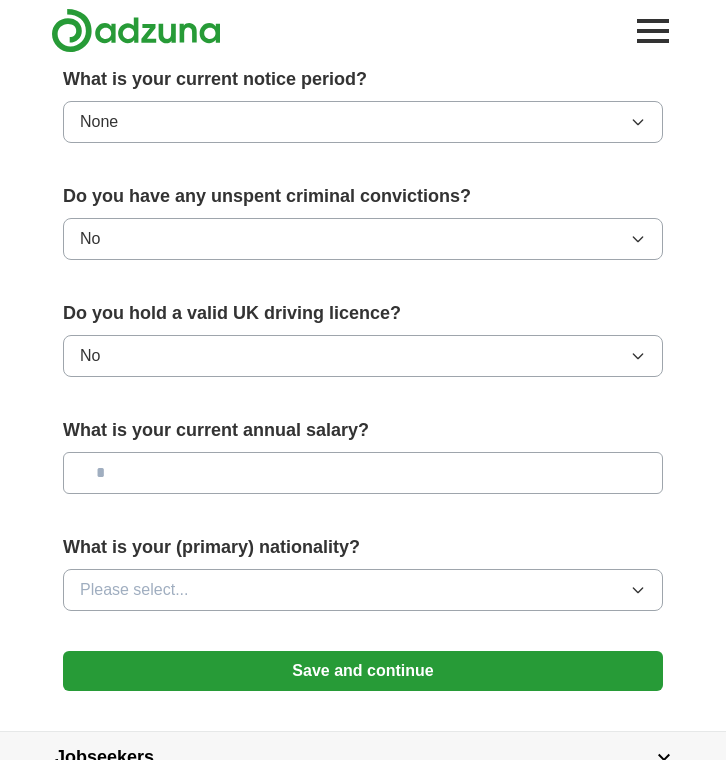 click on "Please select..." at bounding box center [134, 590] 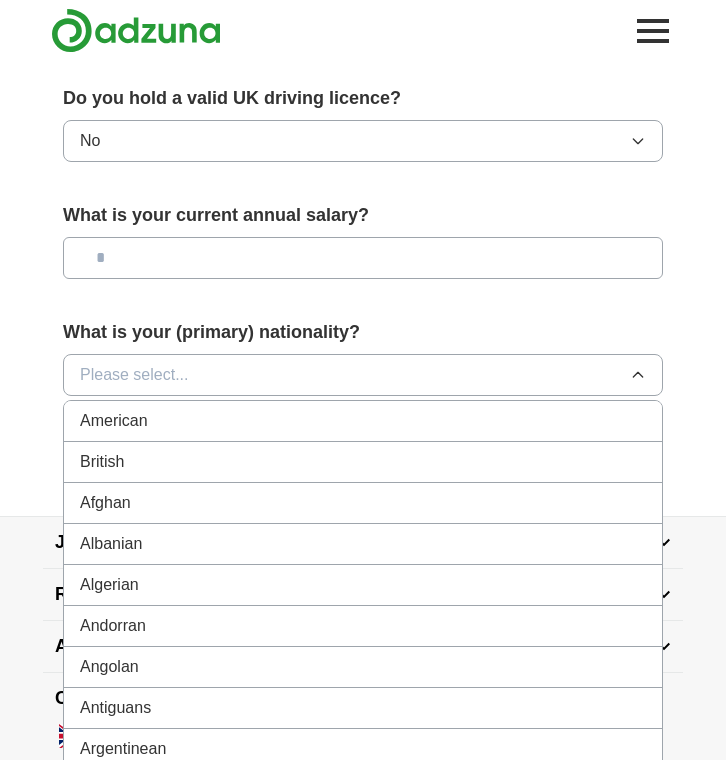scroll, scrollTop: 1373, scrollLeft: 0, axis: vertical 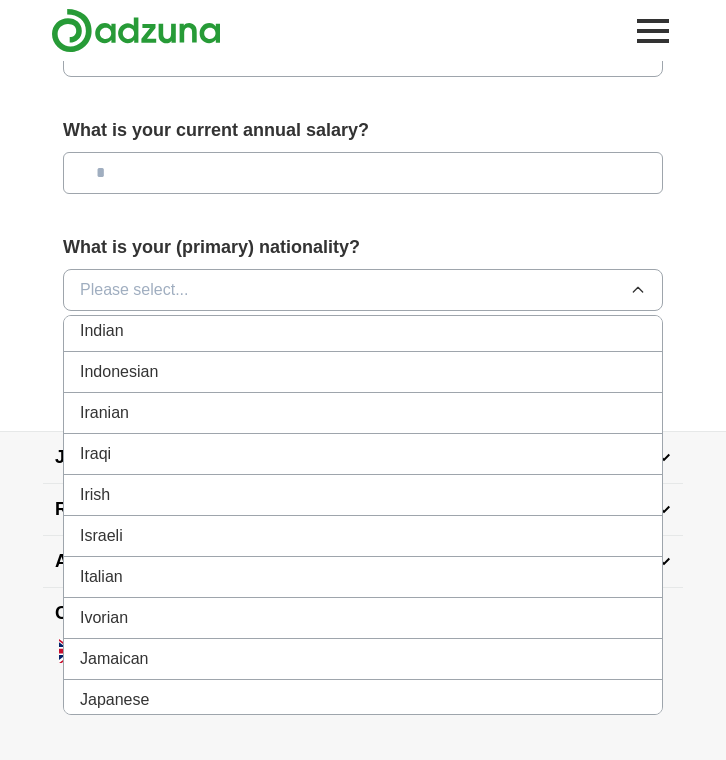 click on "Indian" at bounding box center [363, 331] 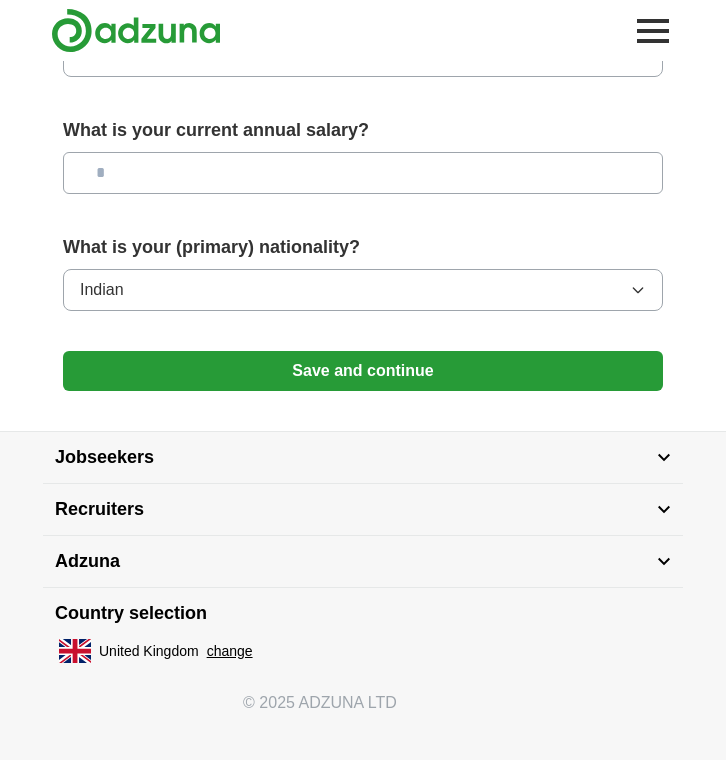 click on "Save and continue" at bounding box center [363, 371] 